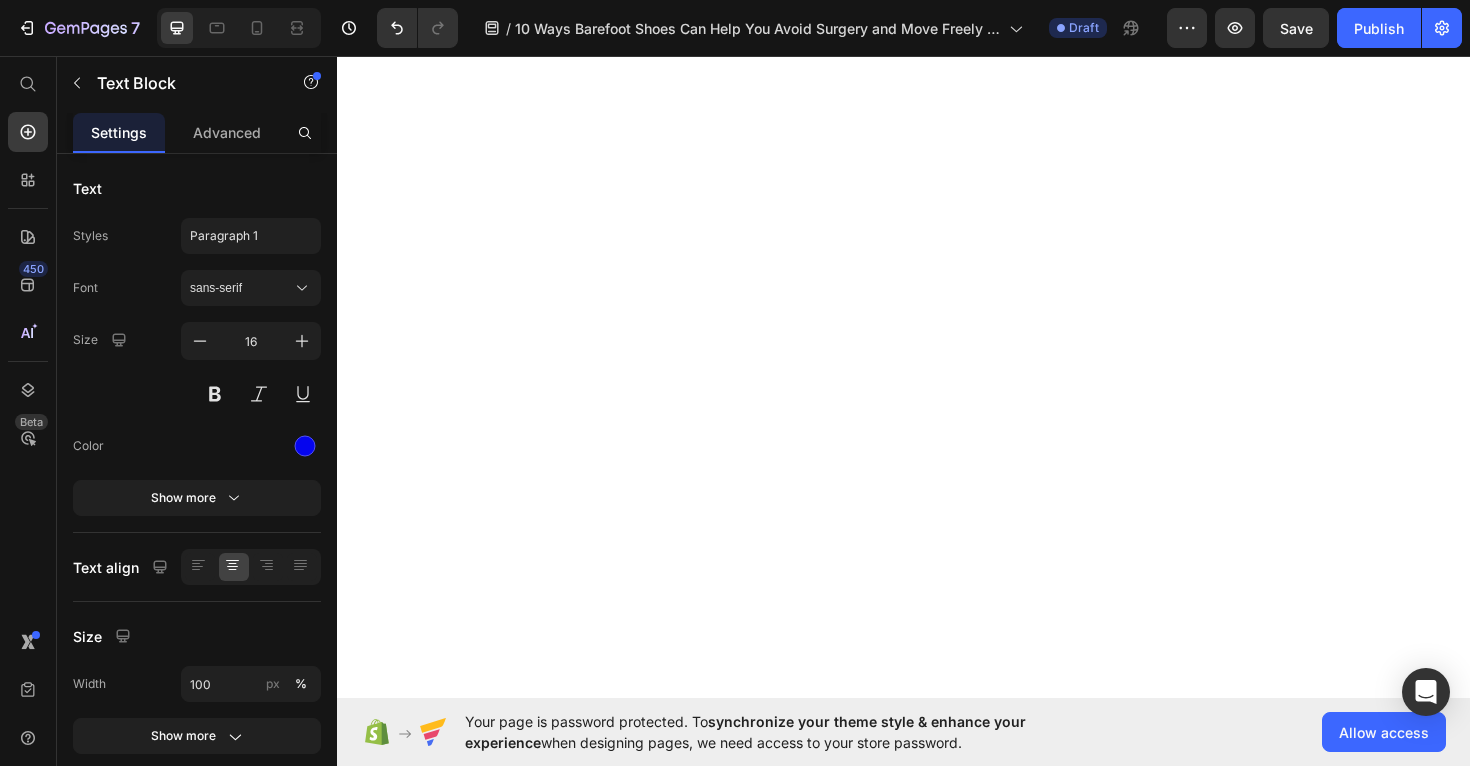 scroll, scrollTop: 0, scrollLeft: 0, axis: both 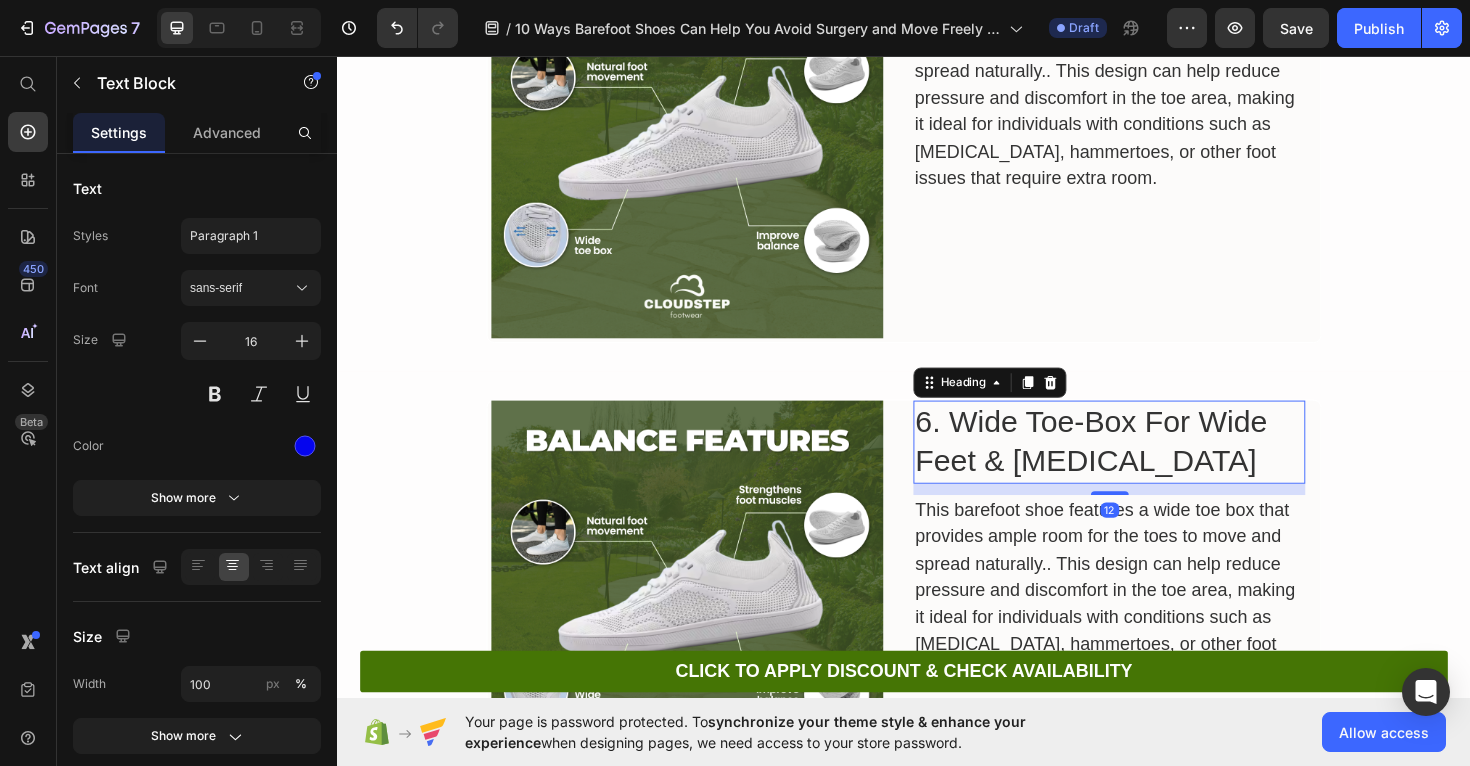 click on "6. Wide Toe-Box For Wide Feet & [MEDICAL_DATA]" at bounding box center [1154, 464] 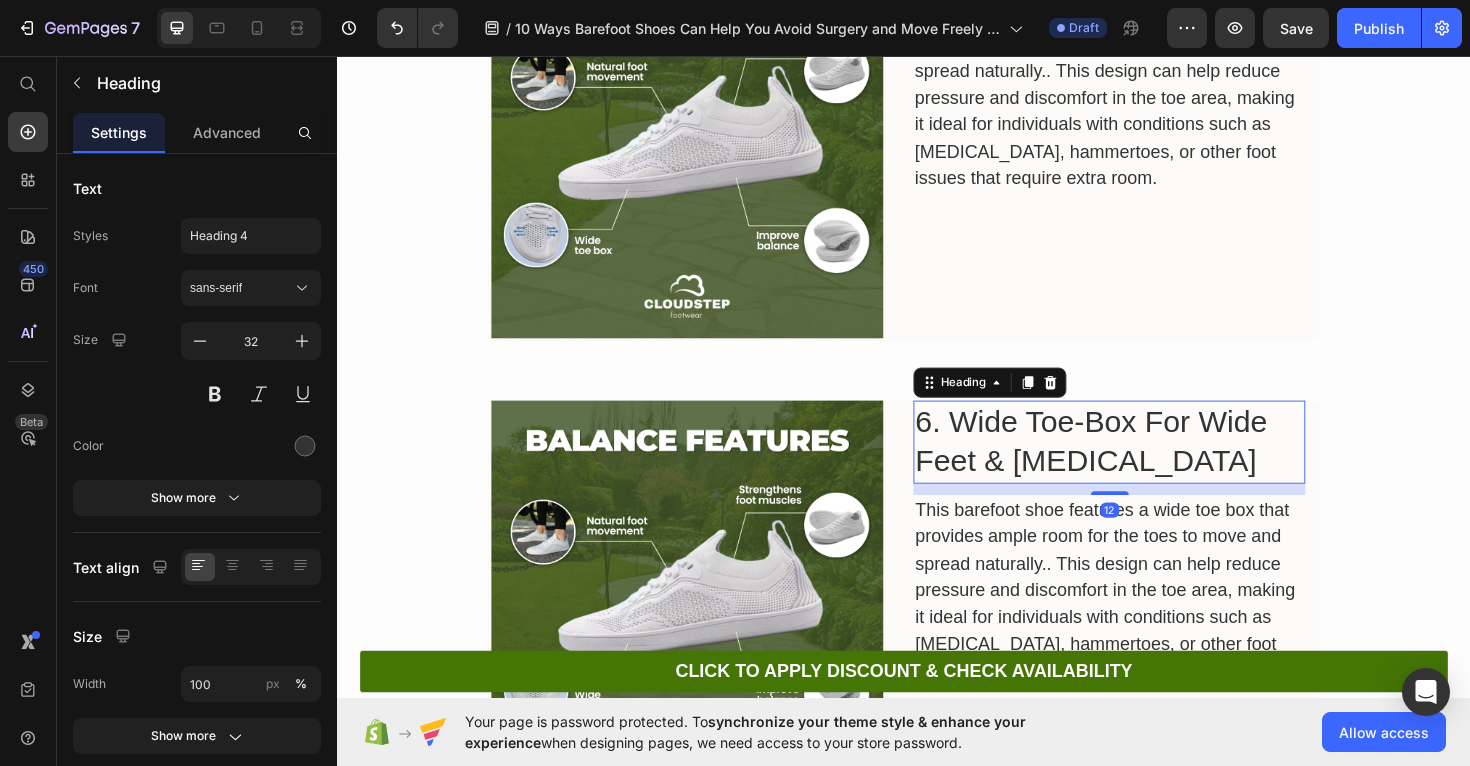 click on "6. Wide Toe-Box For Wide Feet & [MEDICAL_DATA]" at bounding box center [1154, 464] 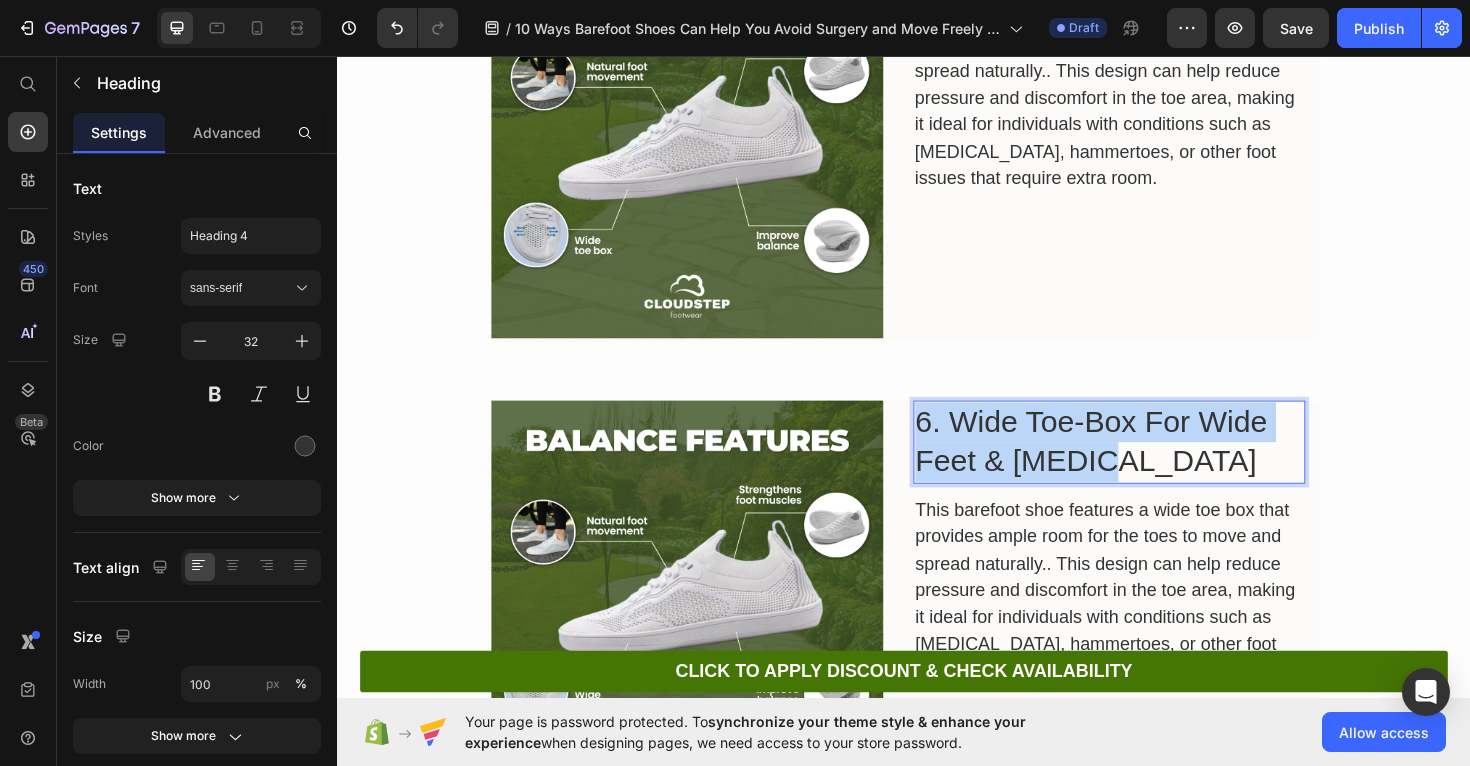 click on "6. Wide Toe-Box For Wide Feet & [MEDICAL_DATA]" at bounding box center [1154, 464] 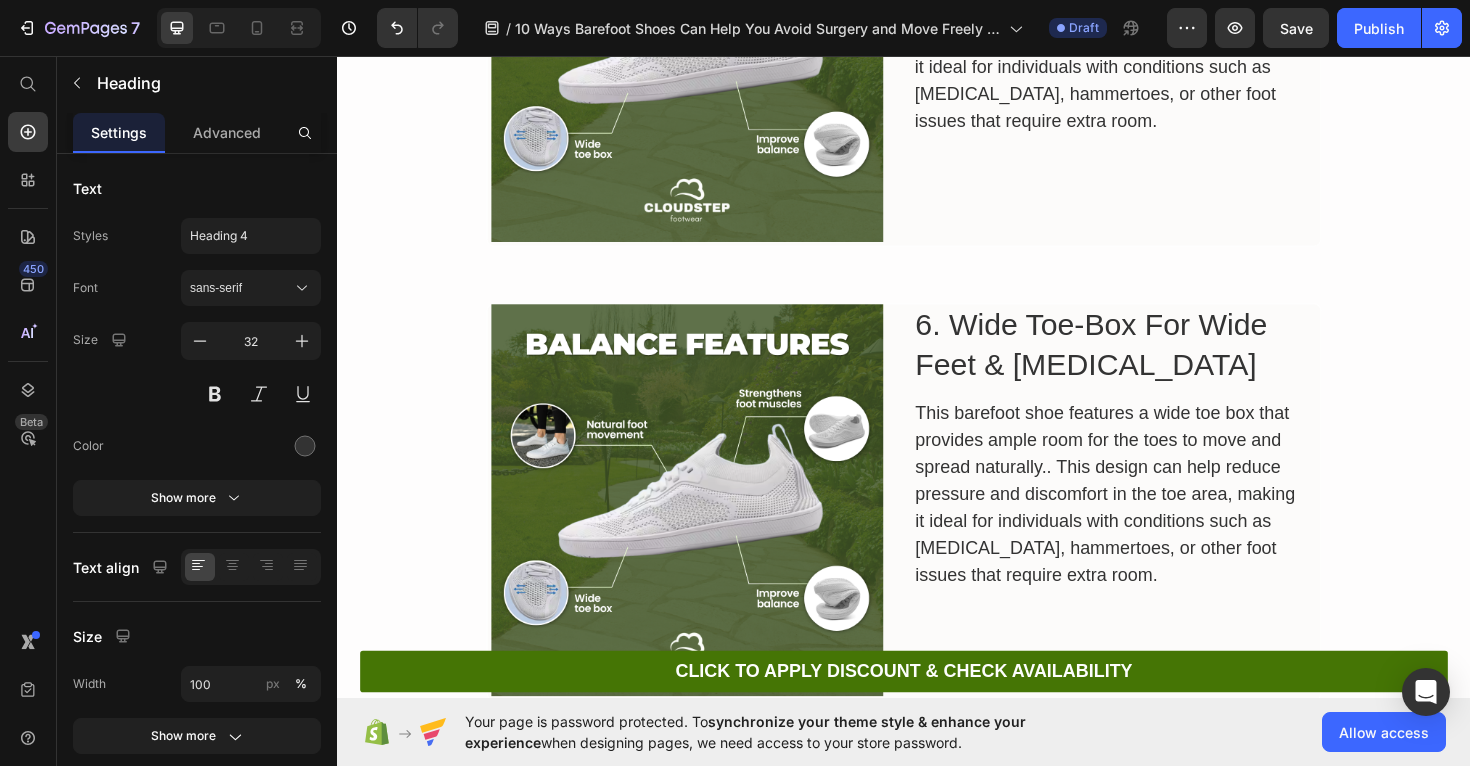 scroll, scrollTop: 2162, scrollLeft: 0, axis: vertical 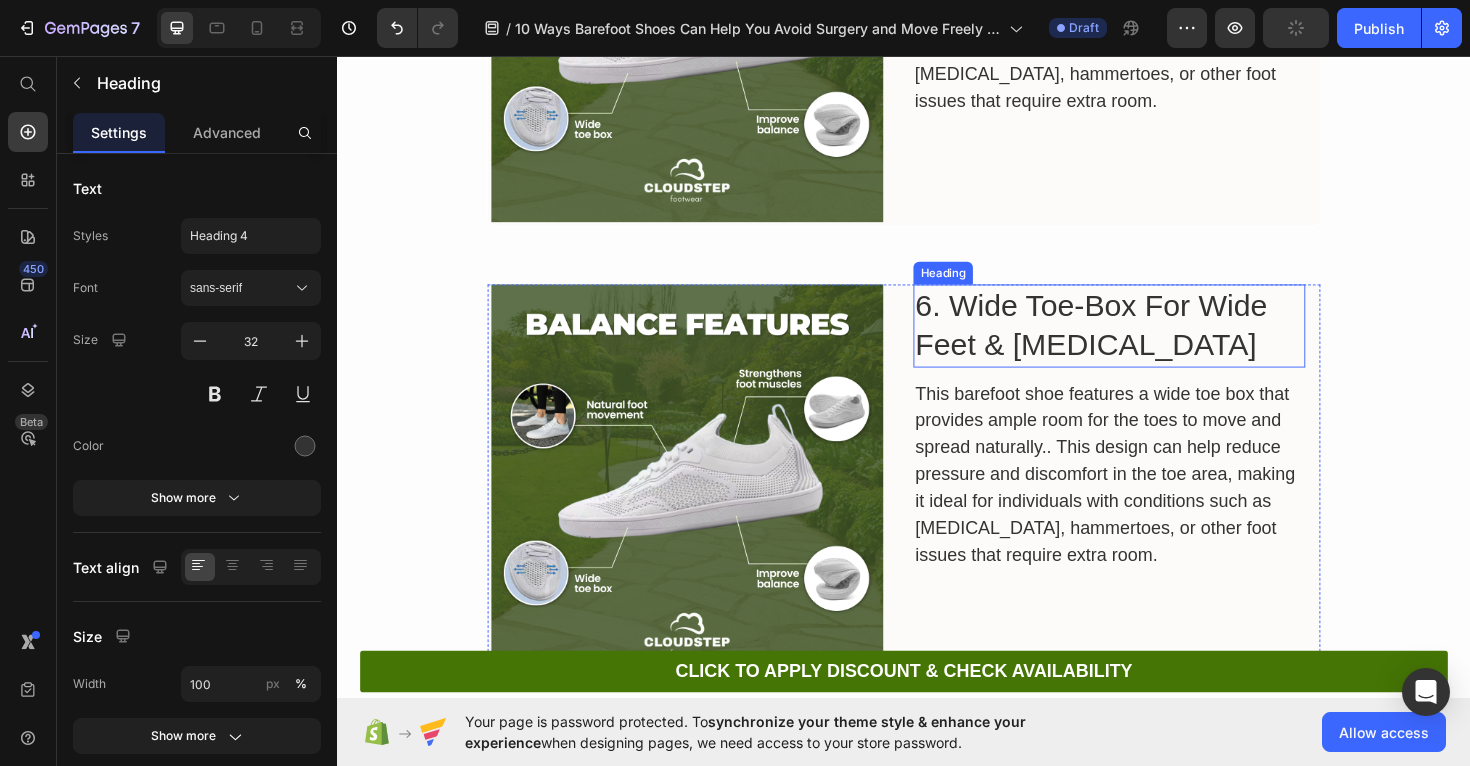 click on "6. Wide Toe-Box For Wide Feet & [MEDICAL_DATA]" at bounding box center (1154, 341) 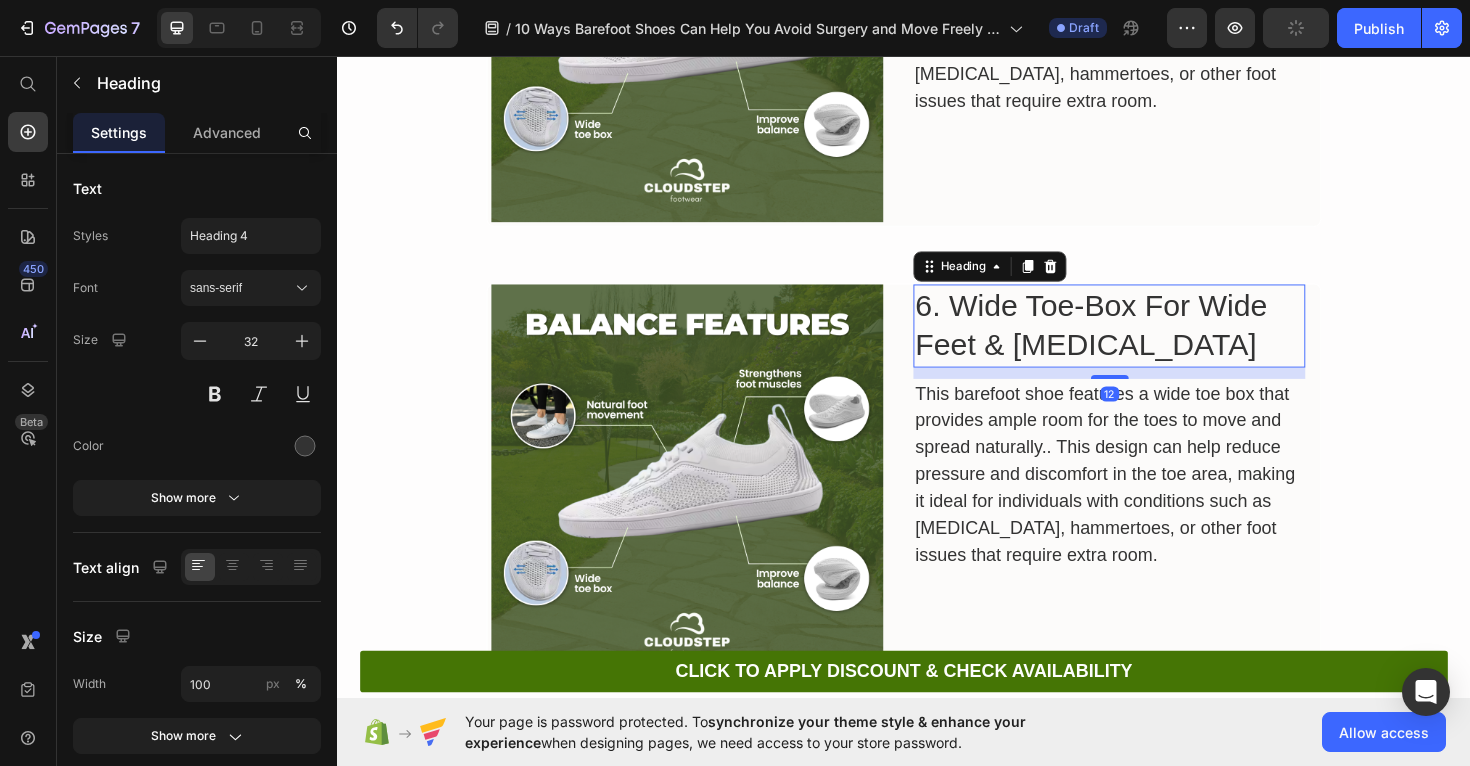 click on "6. Wide Toe-Box For Wide Feet & [MEDICAL_DATA]" at bounding box center (1154, 341) 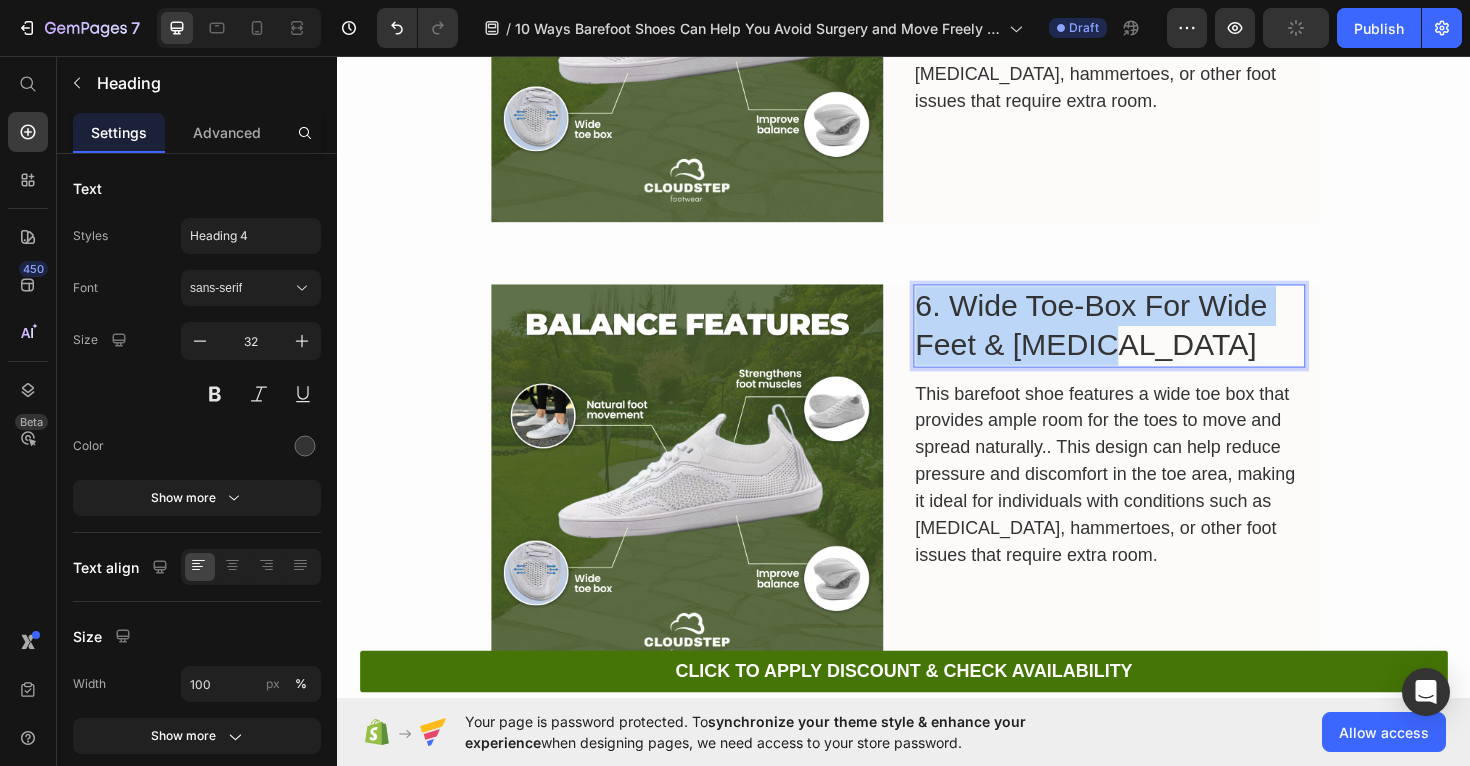 click on "6. Wide Toe-Box For Wide Feet & [MEDICAL_DATA]" at bounding box center (1154, 341) 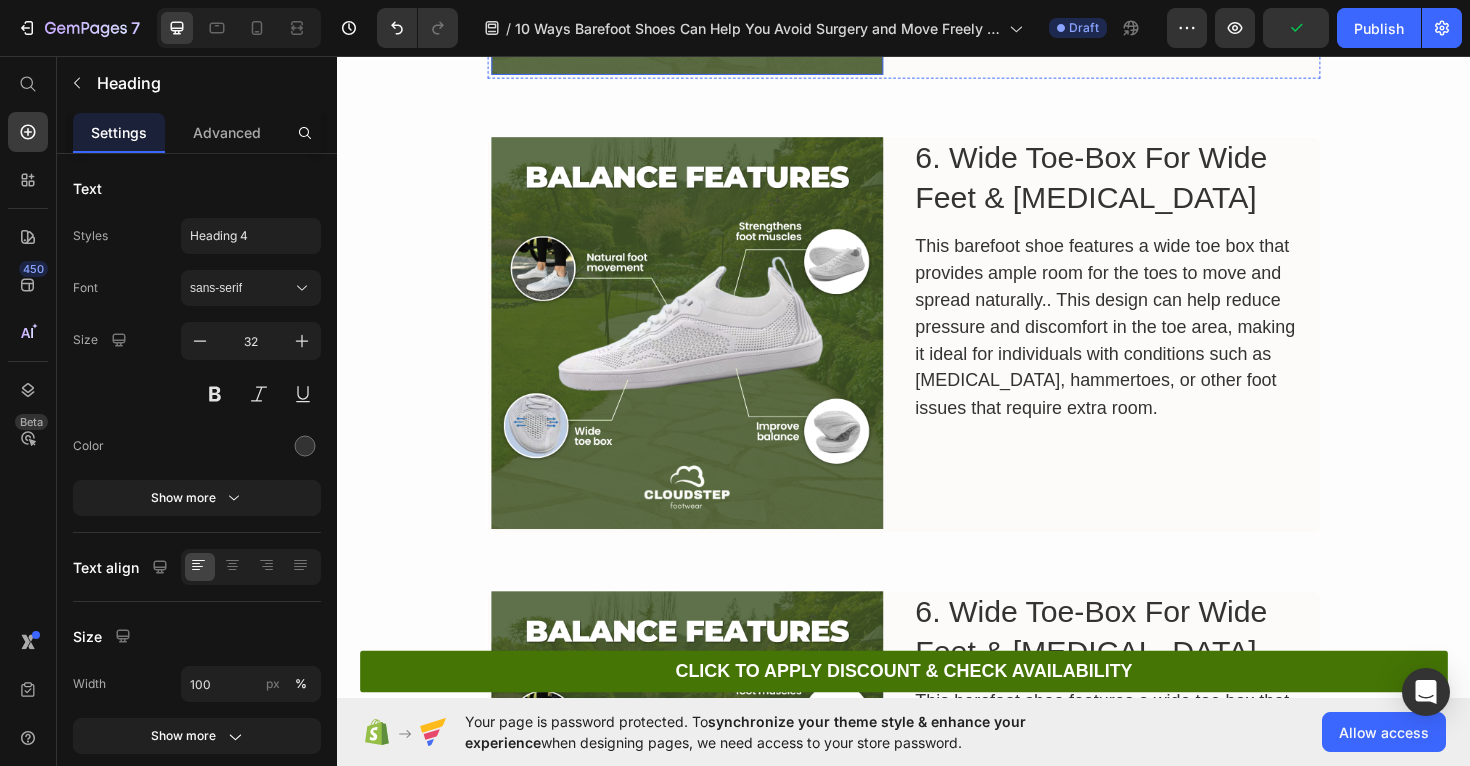 scroll, scrollTop: 2733, scrollLeft: 0, axis: vertical 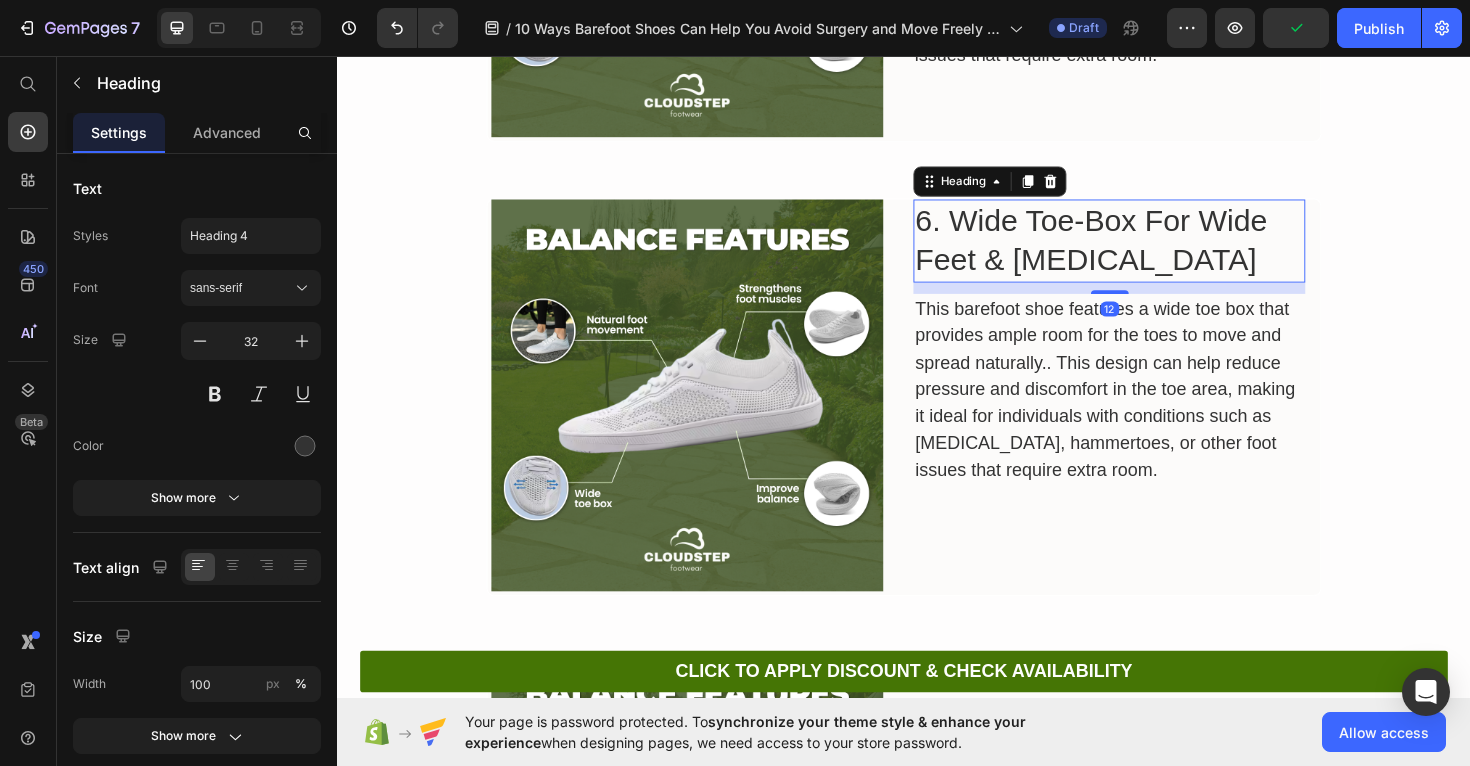 click on "6. Wide Toe-Box For Wide Feet & [MEDICAL_DATA]" at bounding box center [1154, 251] 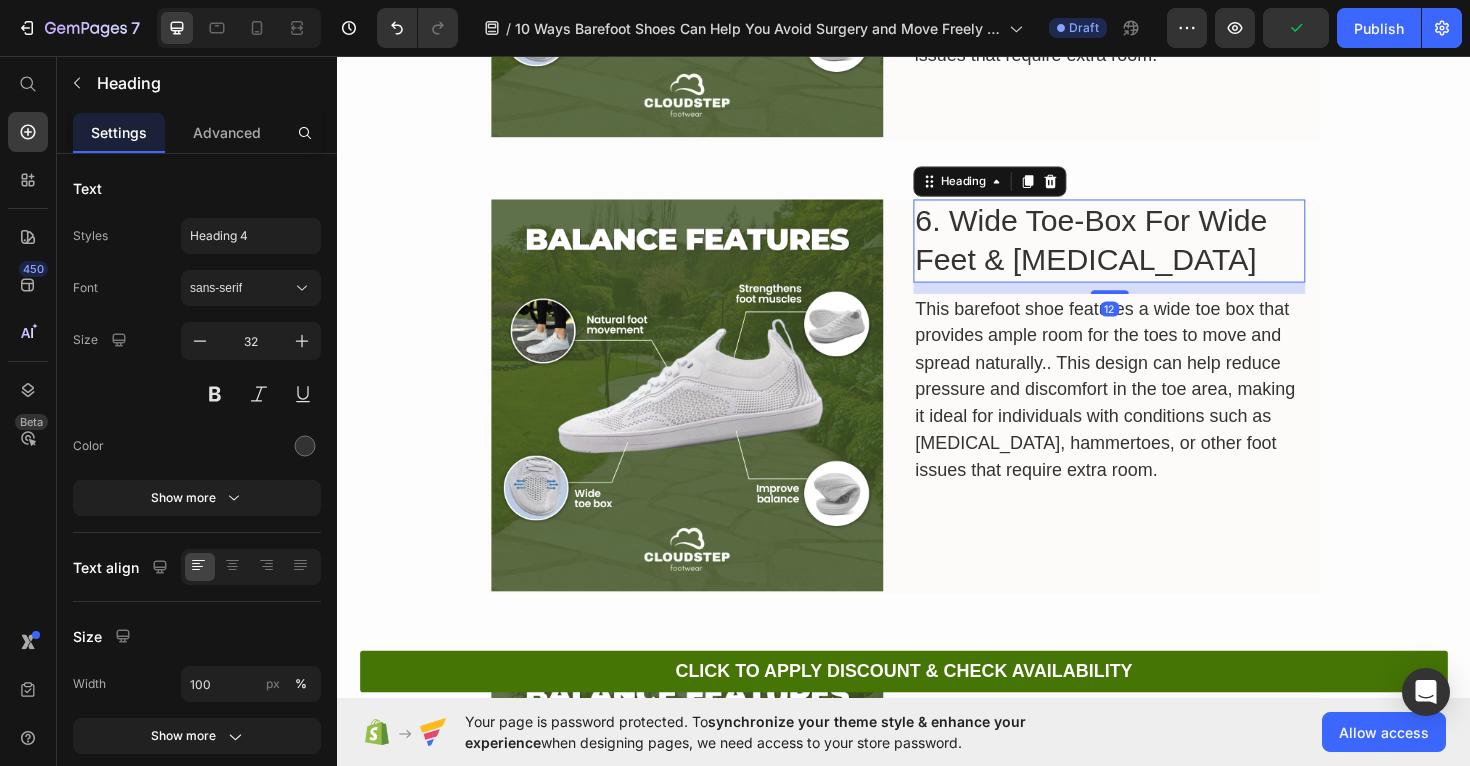 click on "6. Wide Toe-Box For Wide Feet & [MEDICAL_DATA]" at bounding box center [1154, 251] 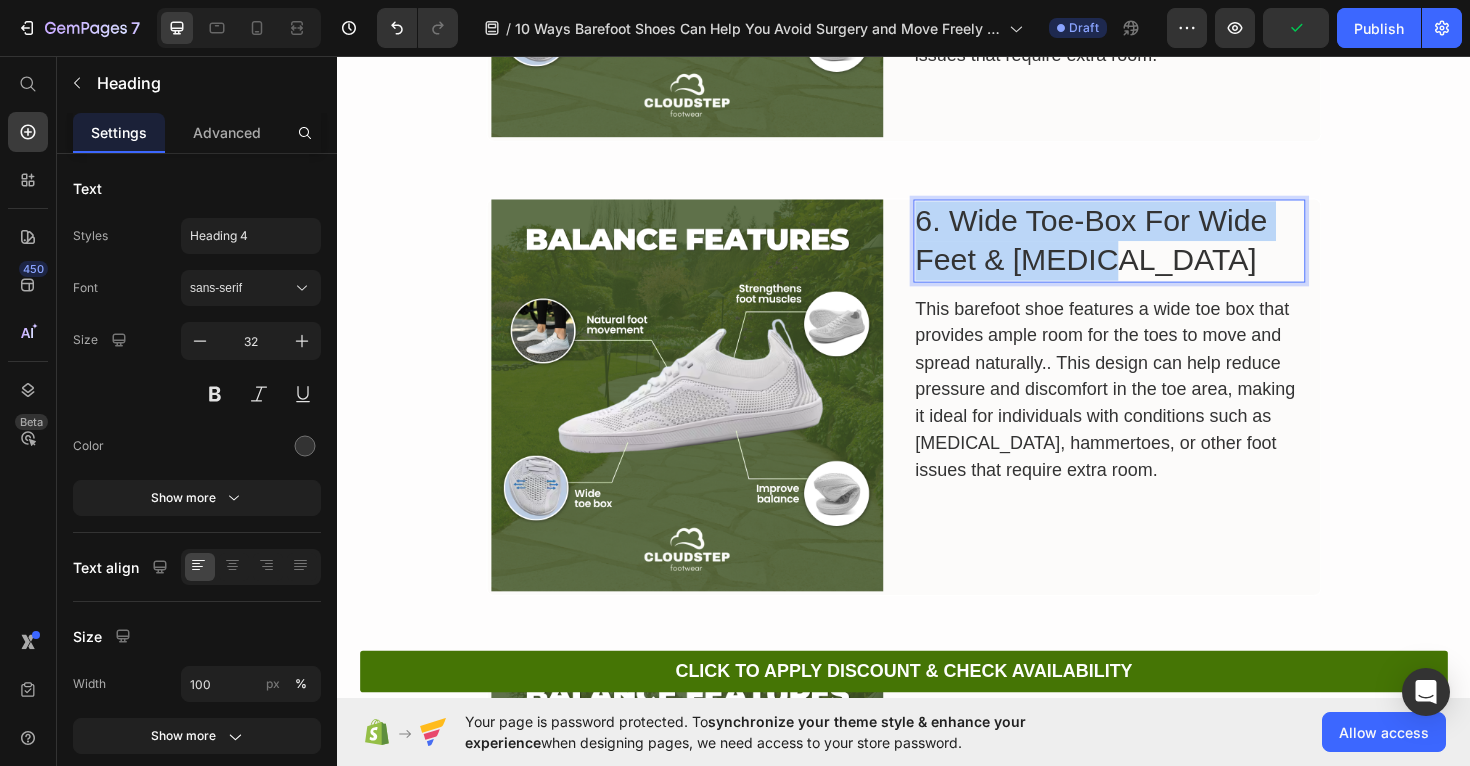 click on "6. Wide Toe-Box For Wide Feet & [MEDICAL_DATA]" at bounding box center [1154, 251] 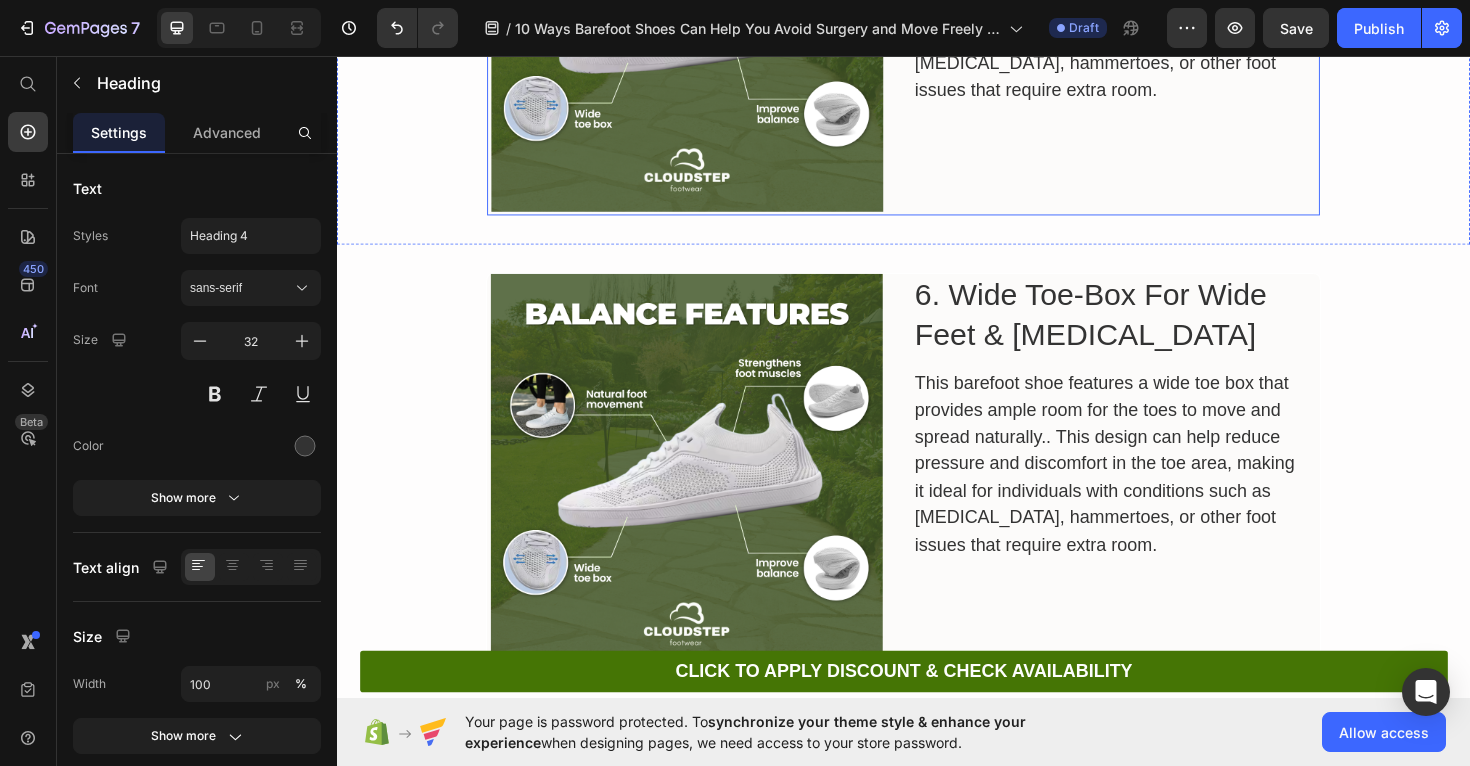 scroll, scrollTop: 3192, scrollLeft: 0, axis: vertical 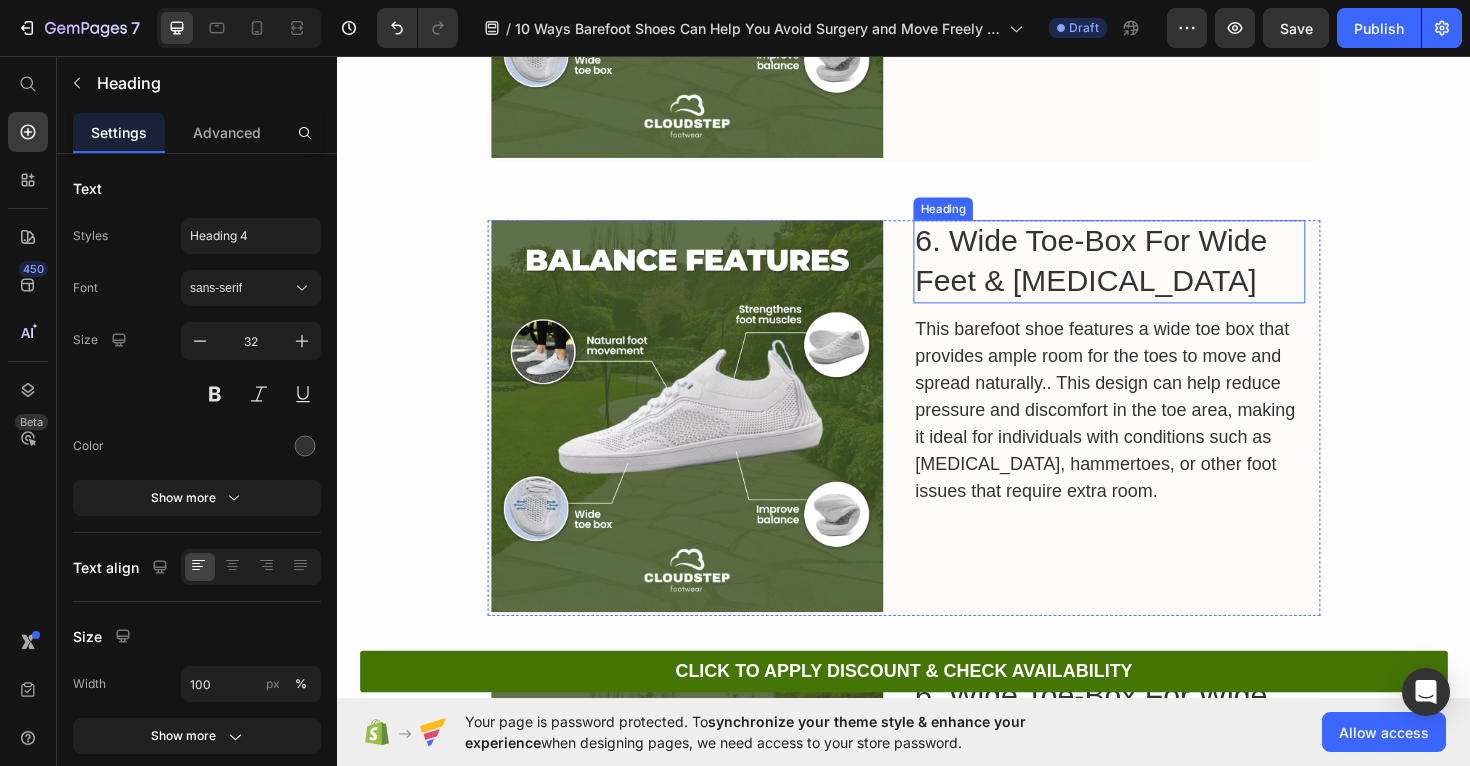 click on "6. Wide Toe-Box For Wide Feet & [MEDICAL_DATA]" at bounding box center [1154, 273] 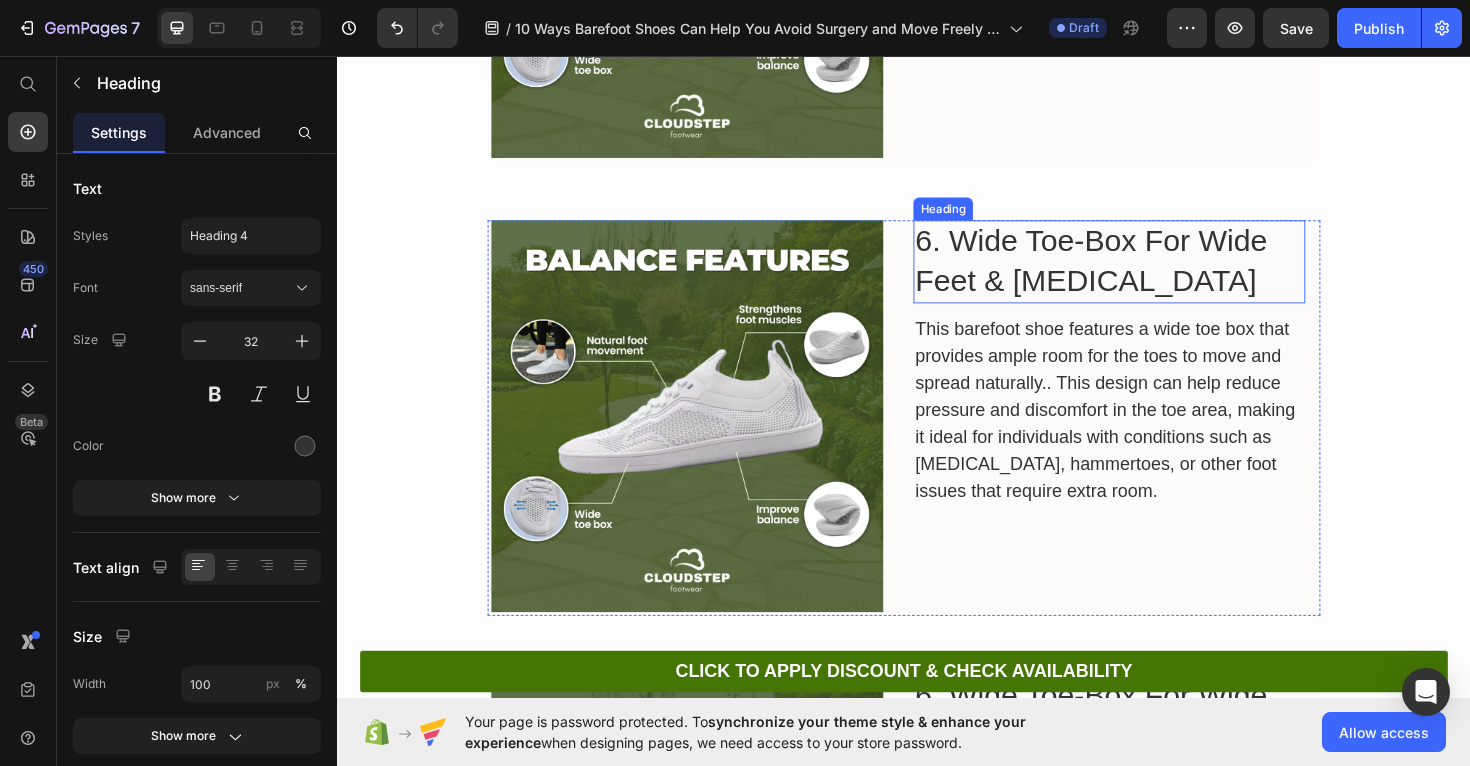 click on "6. Wide Toe-Box For Wide Feet & [MEDICAL_DATA]" at bounding box center [1154, 273] 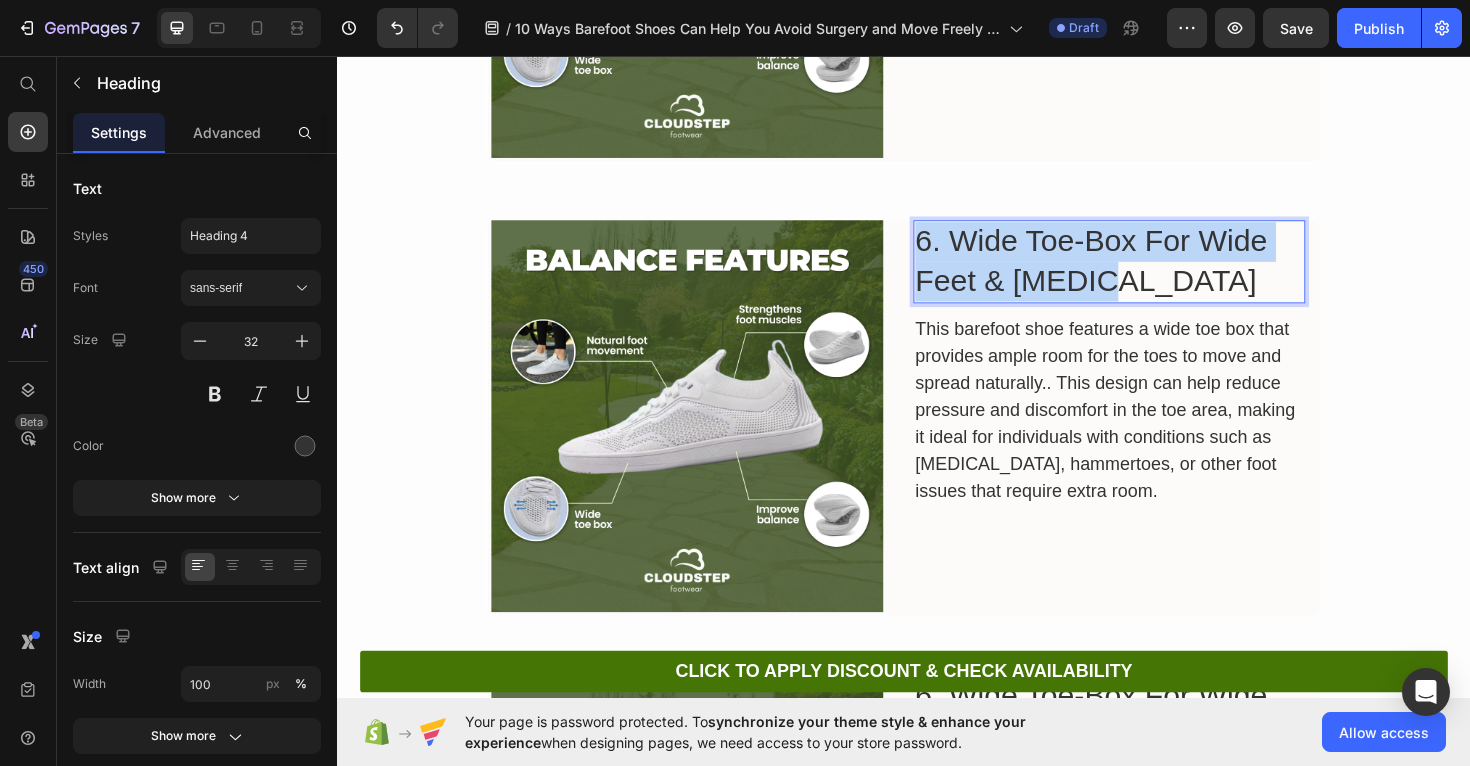 click on "6. Wide Toe-Box For Wide Feet & [MEDICAL_DATA]" at bounding box center (1154, 273) 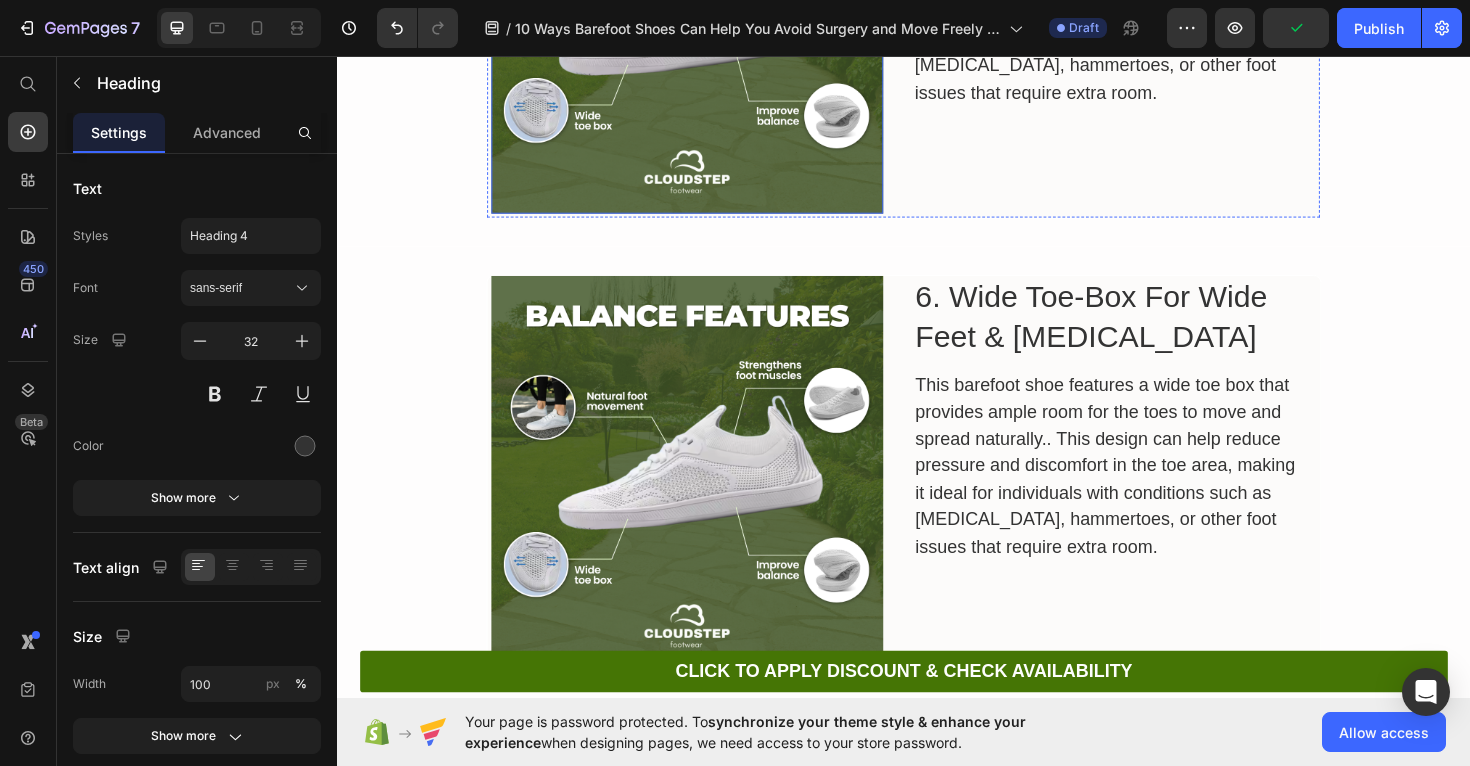 scroll, scrollTop: 3619, scrollLeft: 0, axis: vertical 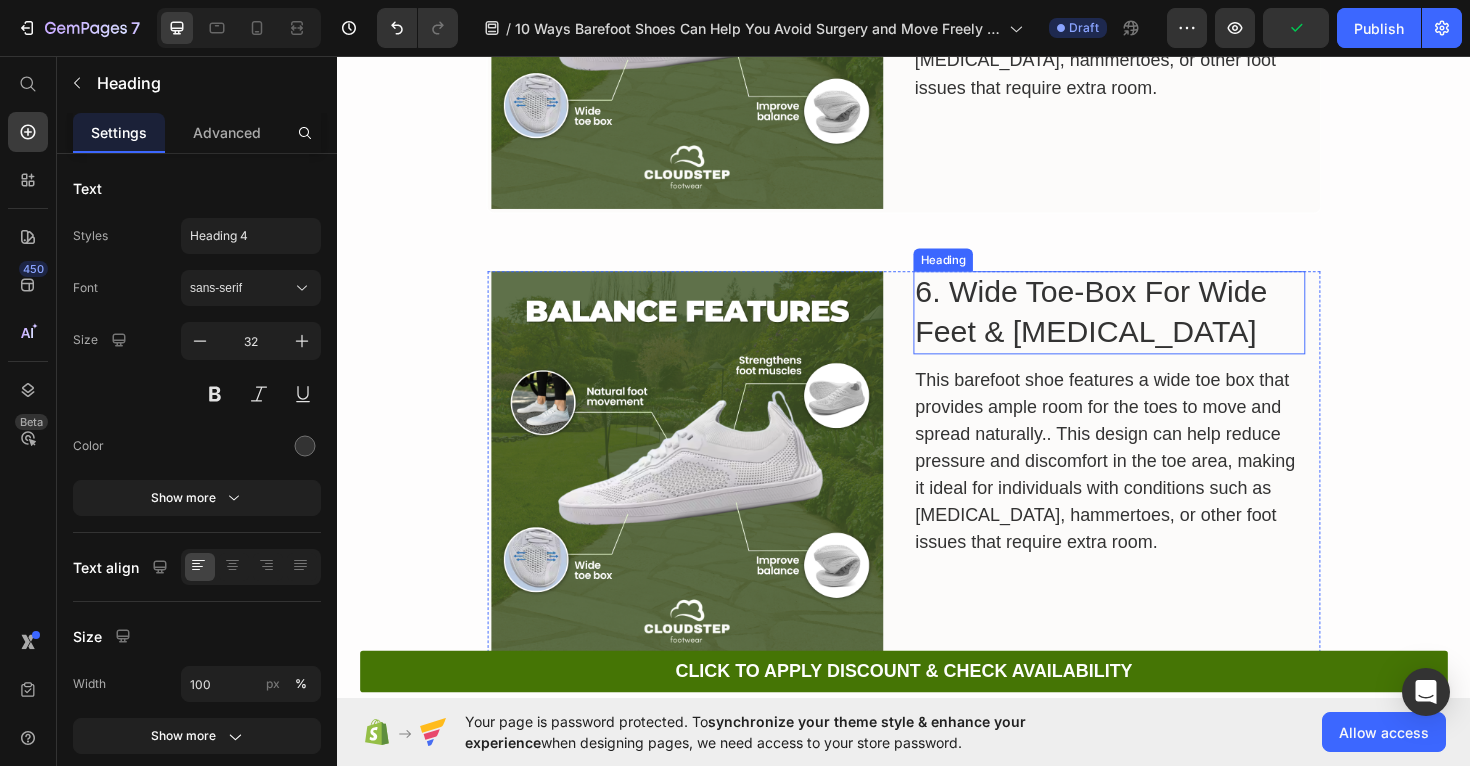 click on "6. Wide Toe-Box For Wide Feet & [MEDICAL_DATA]" at bounding box center (1154, 327) 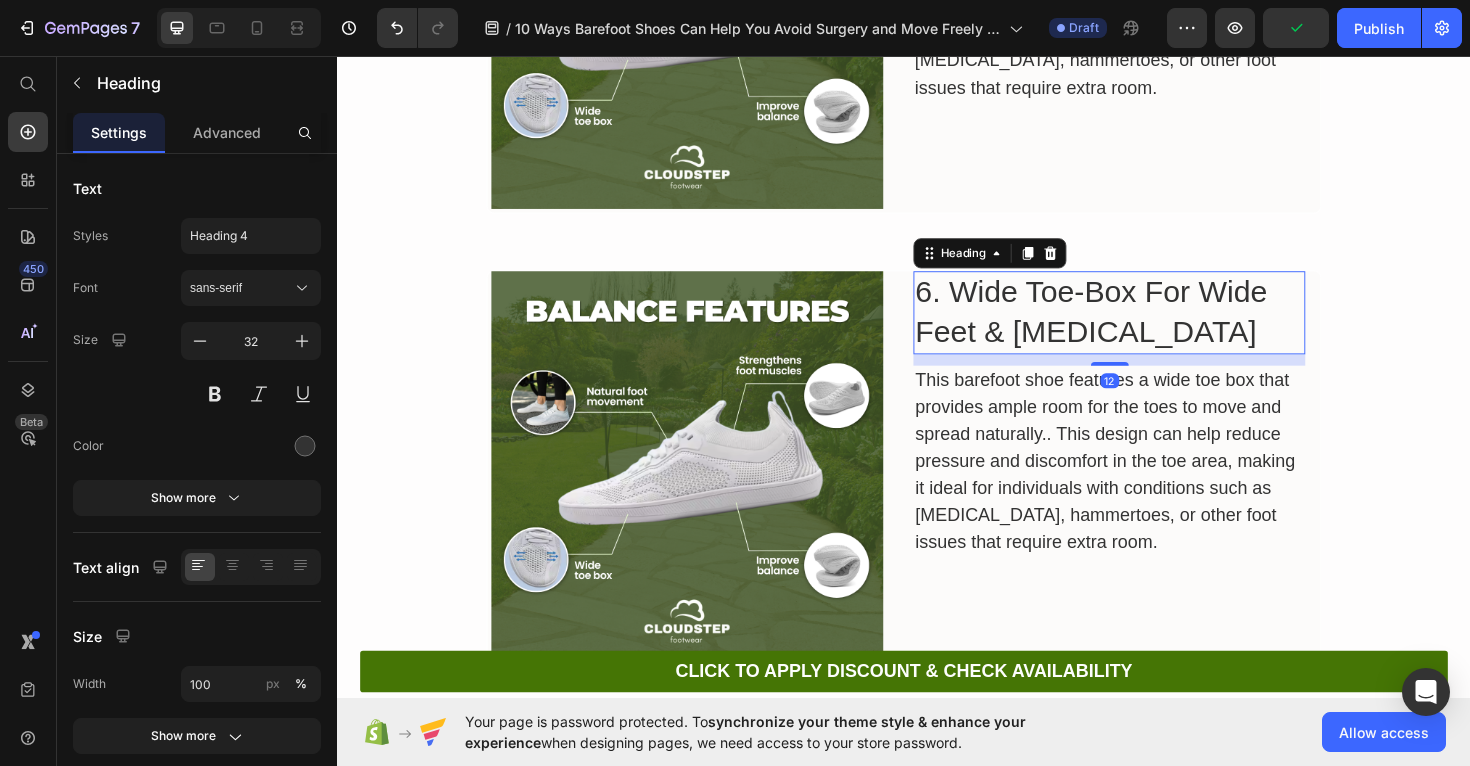 click on "6. Wide Toe-Box For Wide Feet & [MEDICAL_DATA]" at bounding box center [1154, 327] 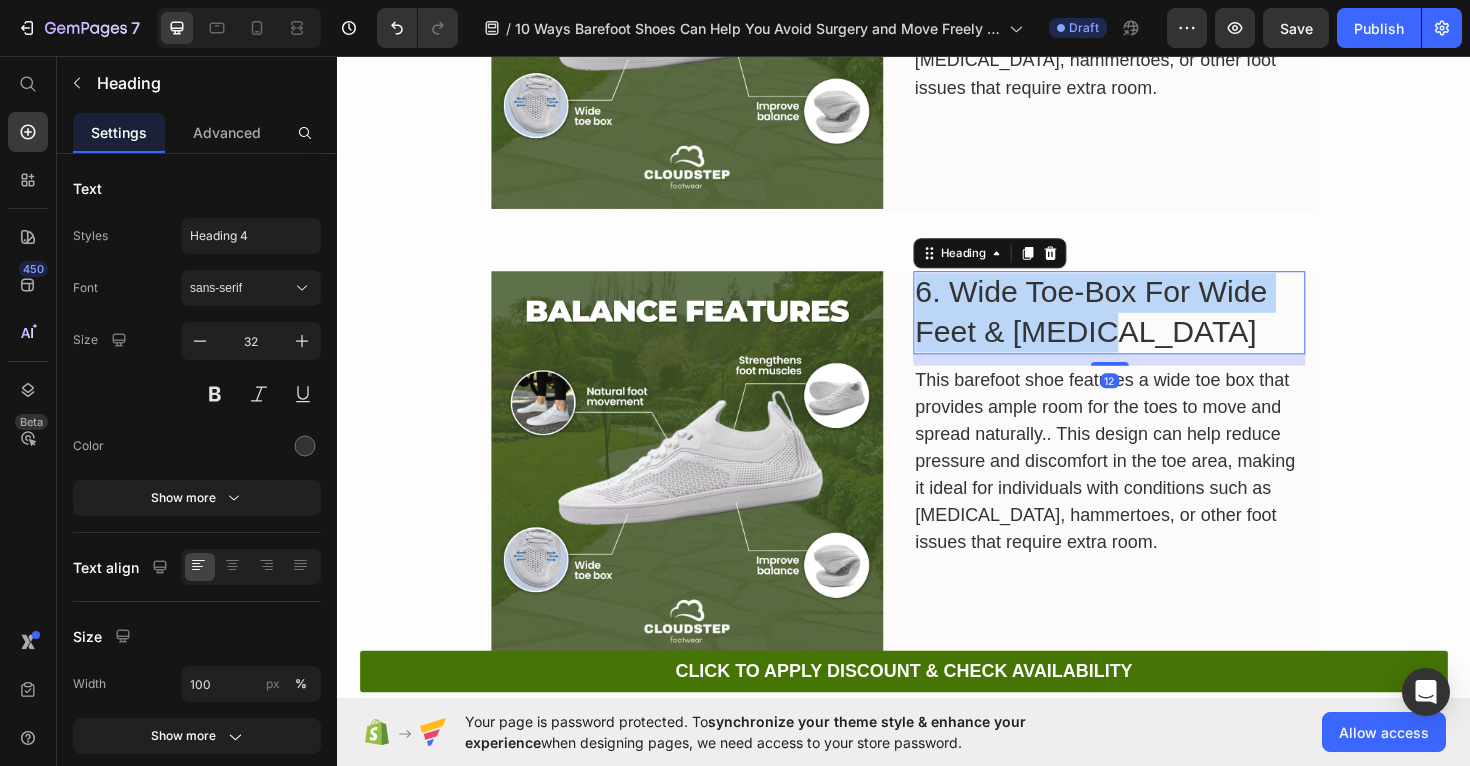 click on "6. Wide Toe-Box For Wide Feet & [MEDICAL_DATA]" at bounding box center [1154, 327] 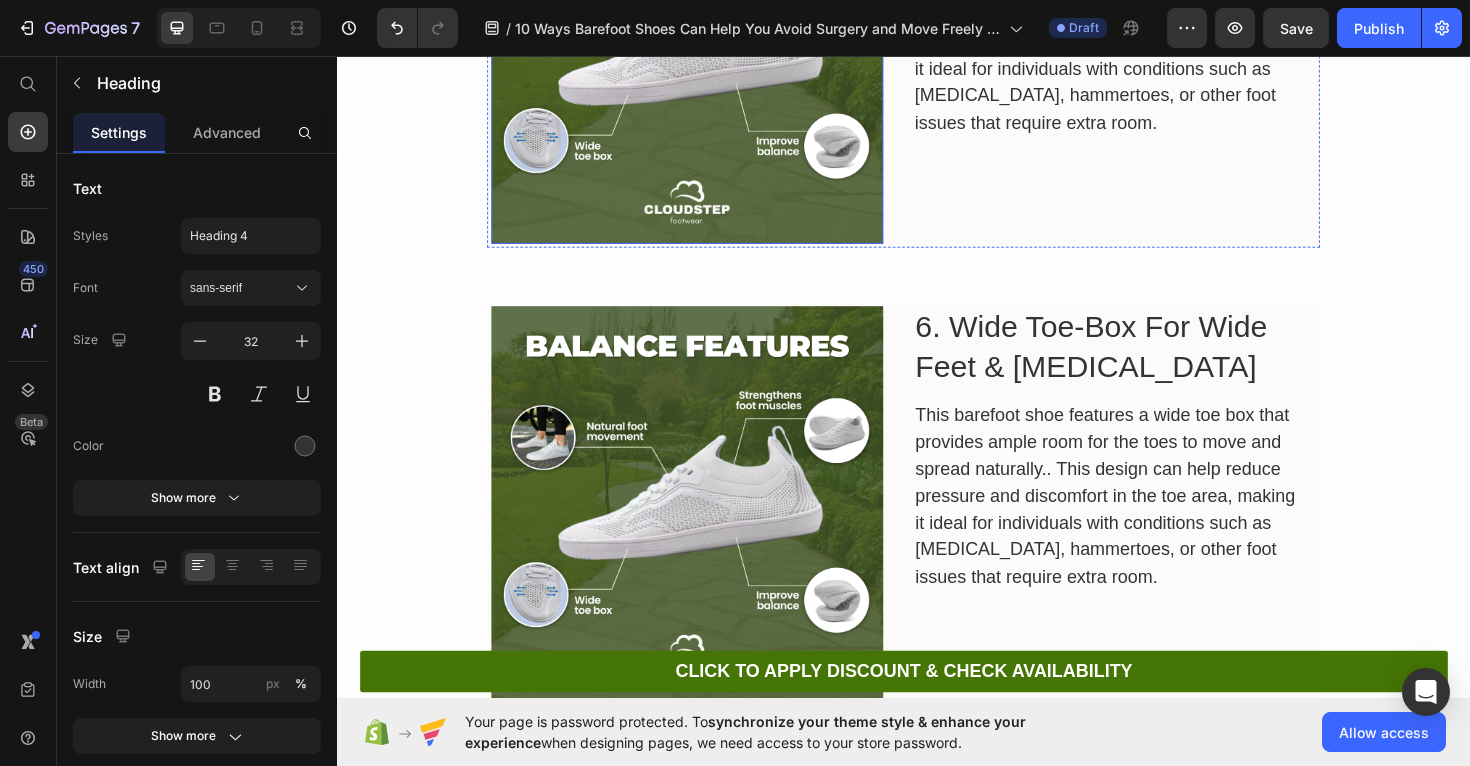 scroll, scrollTop: 4085, scrollLeft: 0, axis: vertical 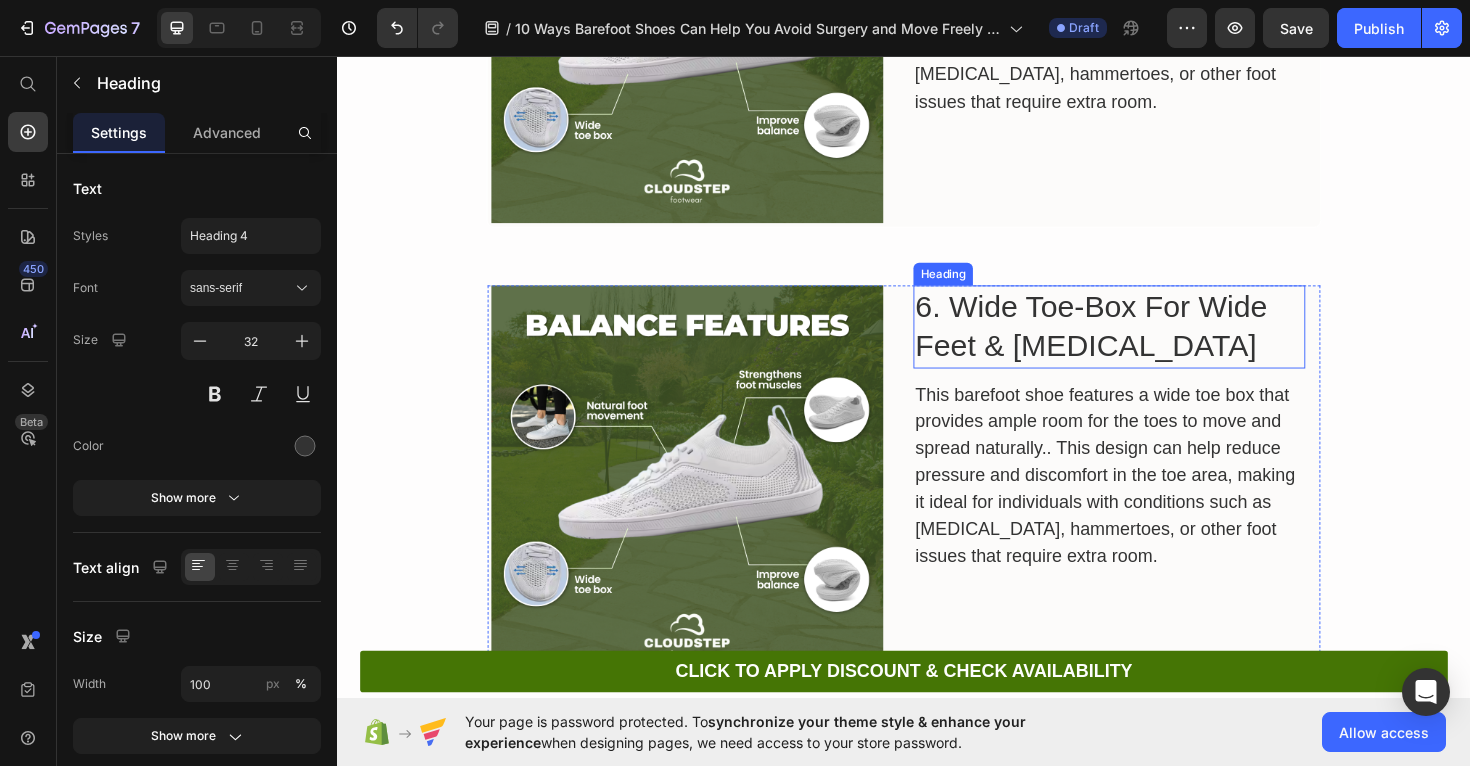 click on "6. Wide Toe-Box For Wide Feet & [MEDICAL_DATA]" at bounding box center [1154, 342] 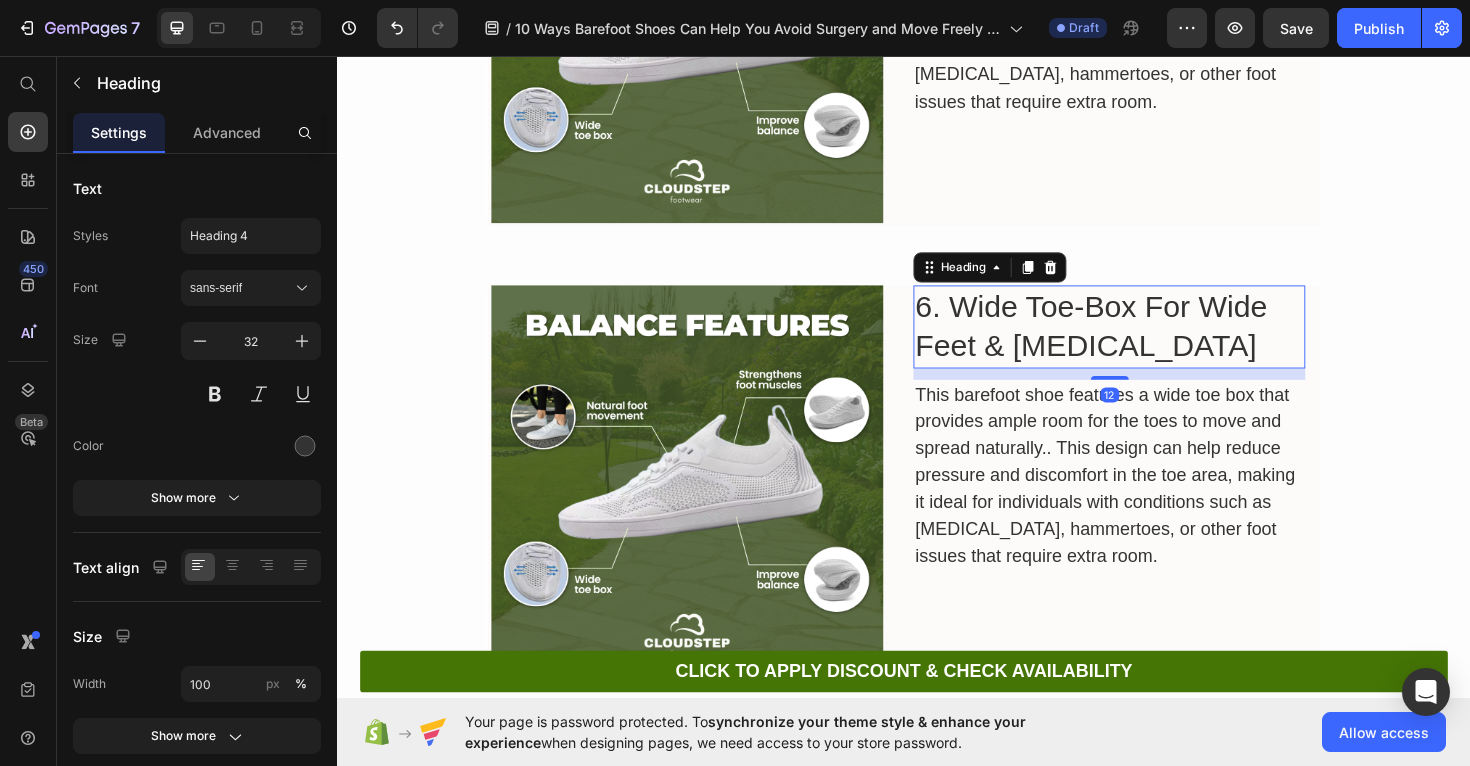 click on "6. Wide Toe-Box For Wide Feet & [MEDICAL_DATA]" at bounding box center [1154, 342] 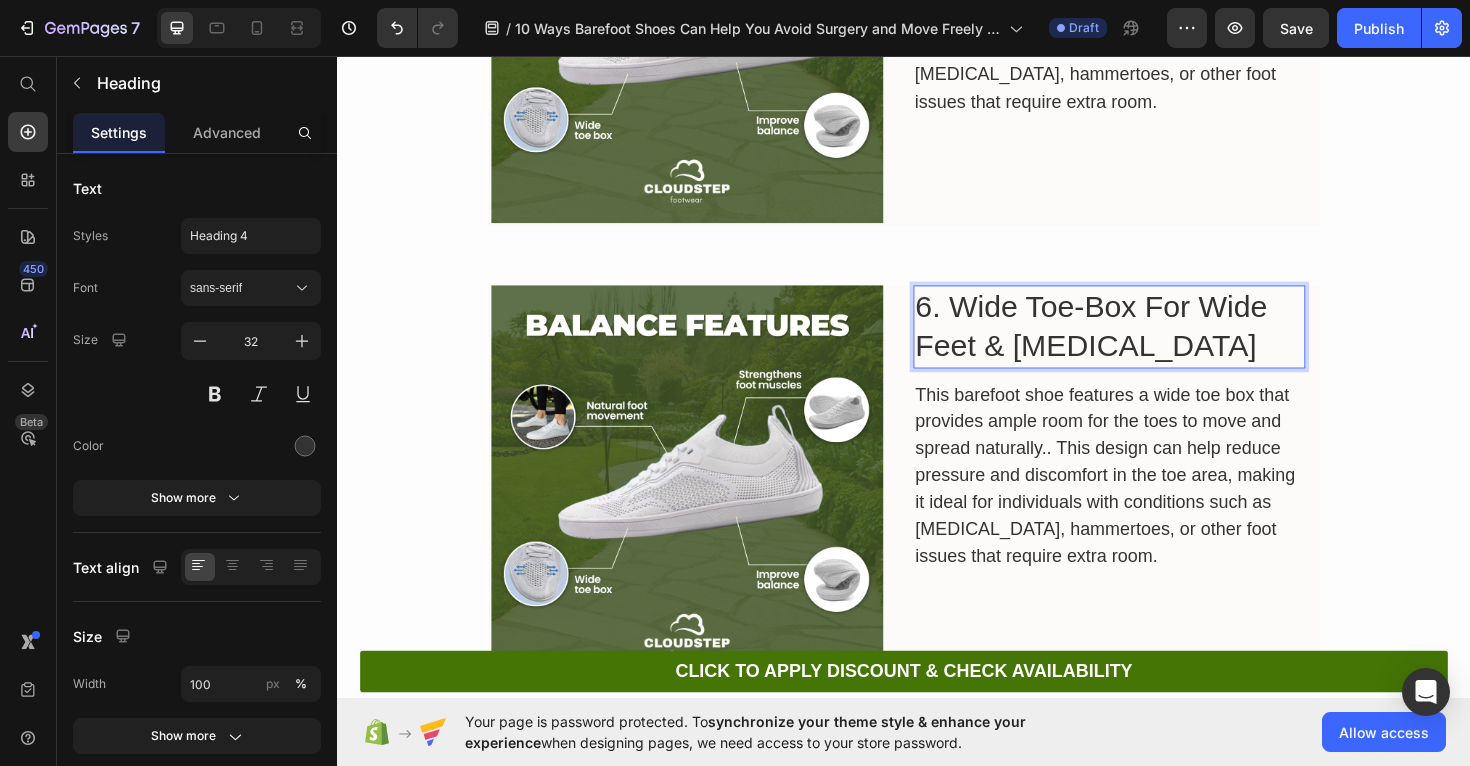 click on "6. Wide Toe-Box For Wide Feet & [MEDICAL_DATA]" at bounding box center (1154, 342) 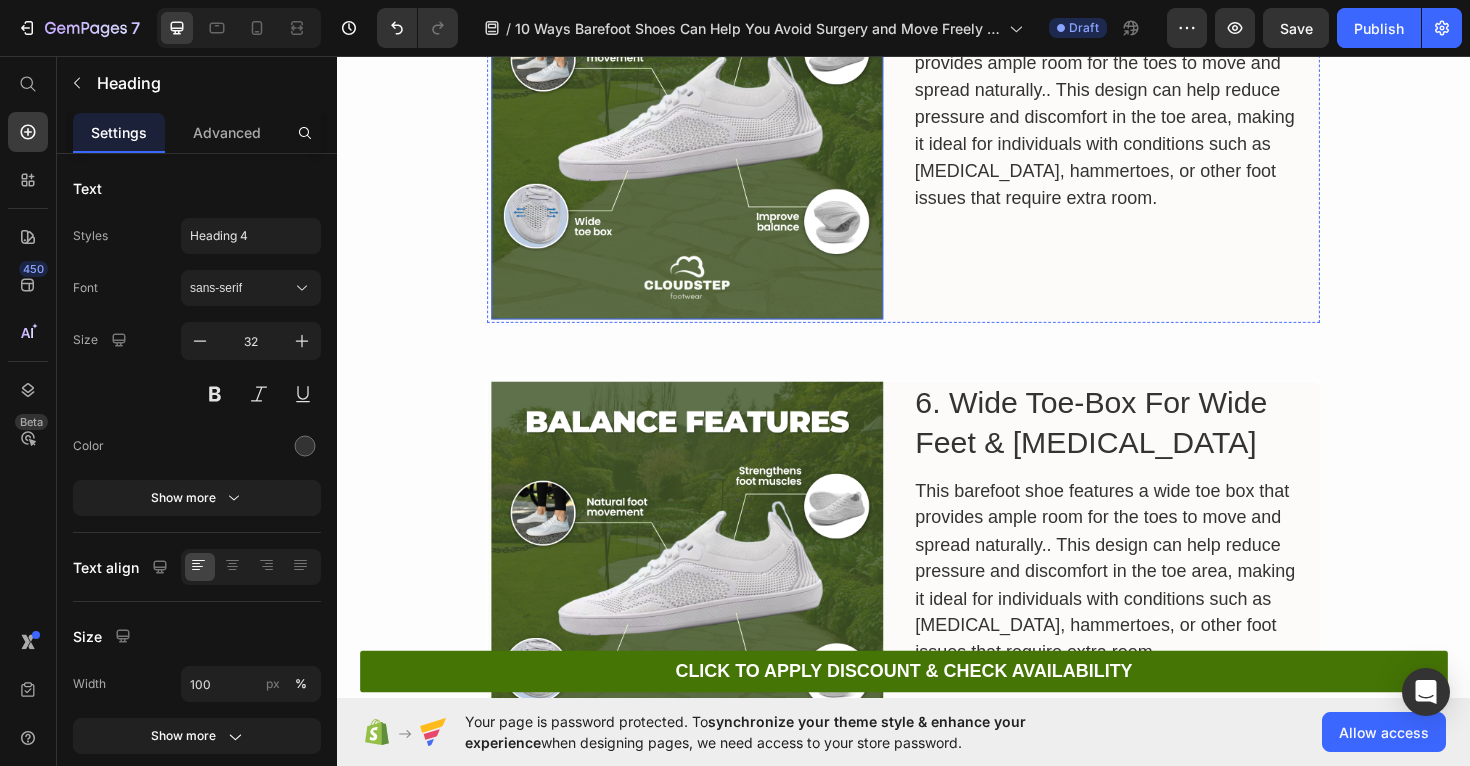 scroll, scrollTop: 4491, scrollLeft: 0, axis: vertical 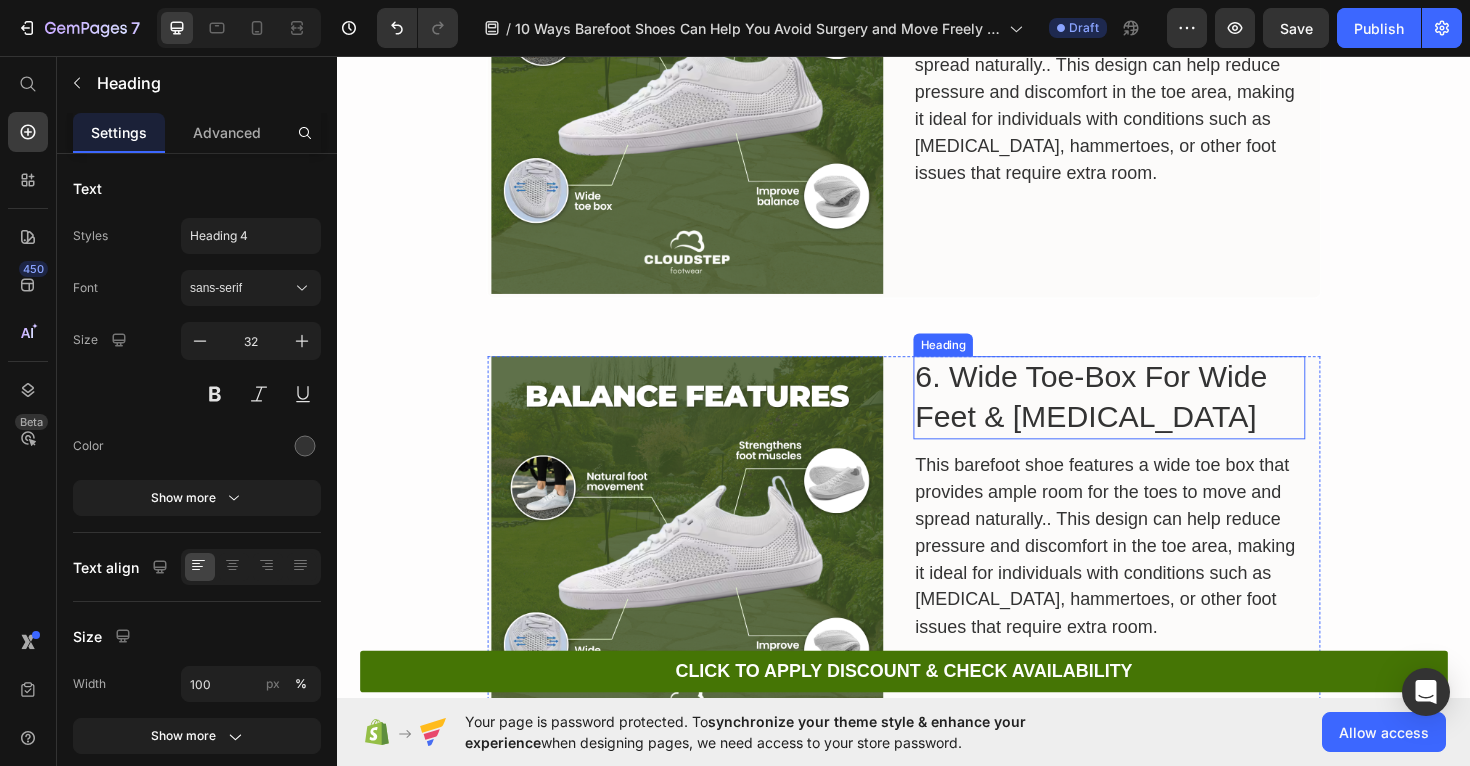click on "6. Wide Toe-Box For Wide Feet & [MEDICAL_DATA]" at bounding box center (1154, 417) 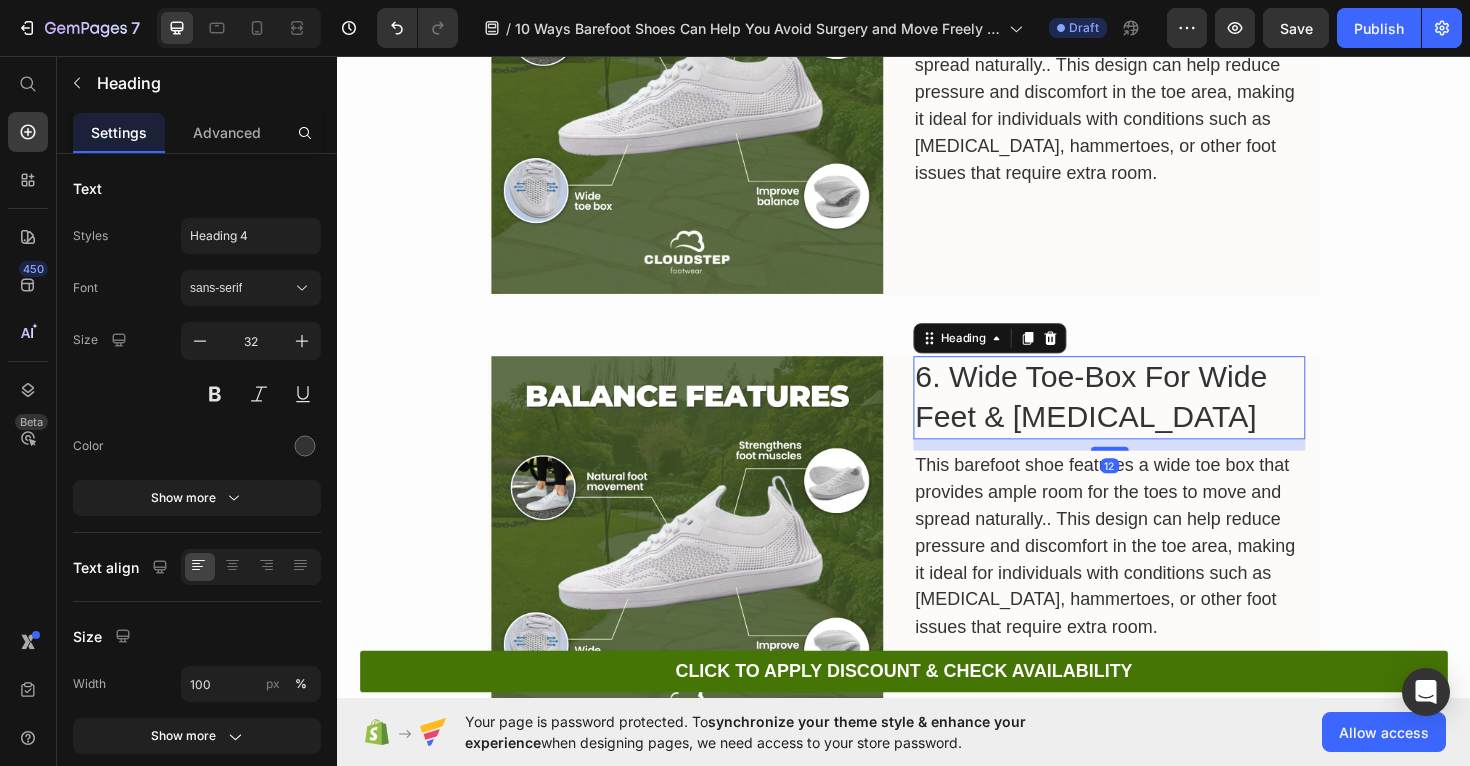 click on "6. Wide Toe-Box For Wide Feet & [MEDICAL_DATA]" at bounding box center [1154, 417] 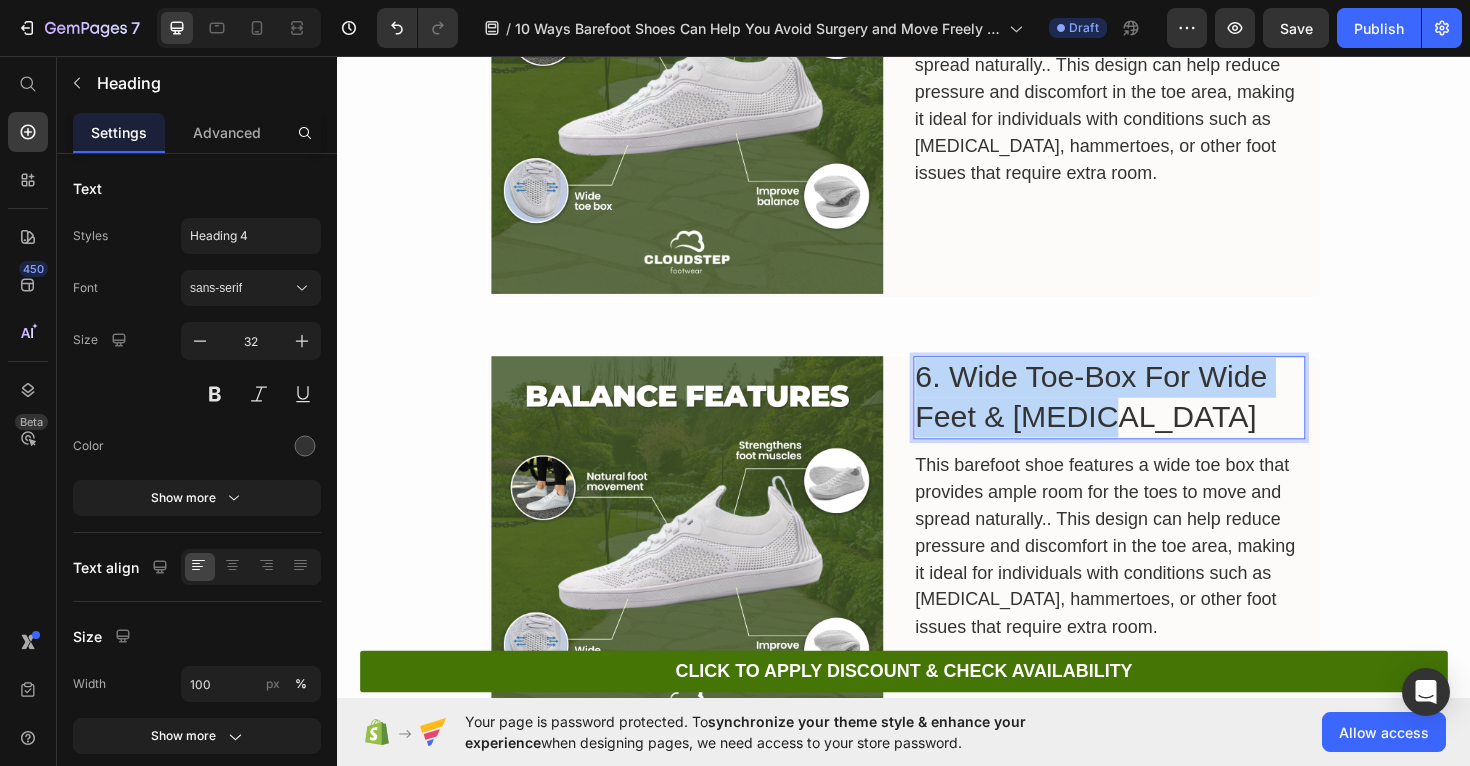 click on "6. Wide Toe-Box For Wide Feet & [MEDICAL_DATA]" at bounding box center [1154, 417] 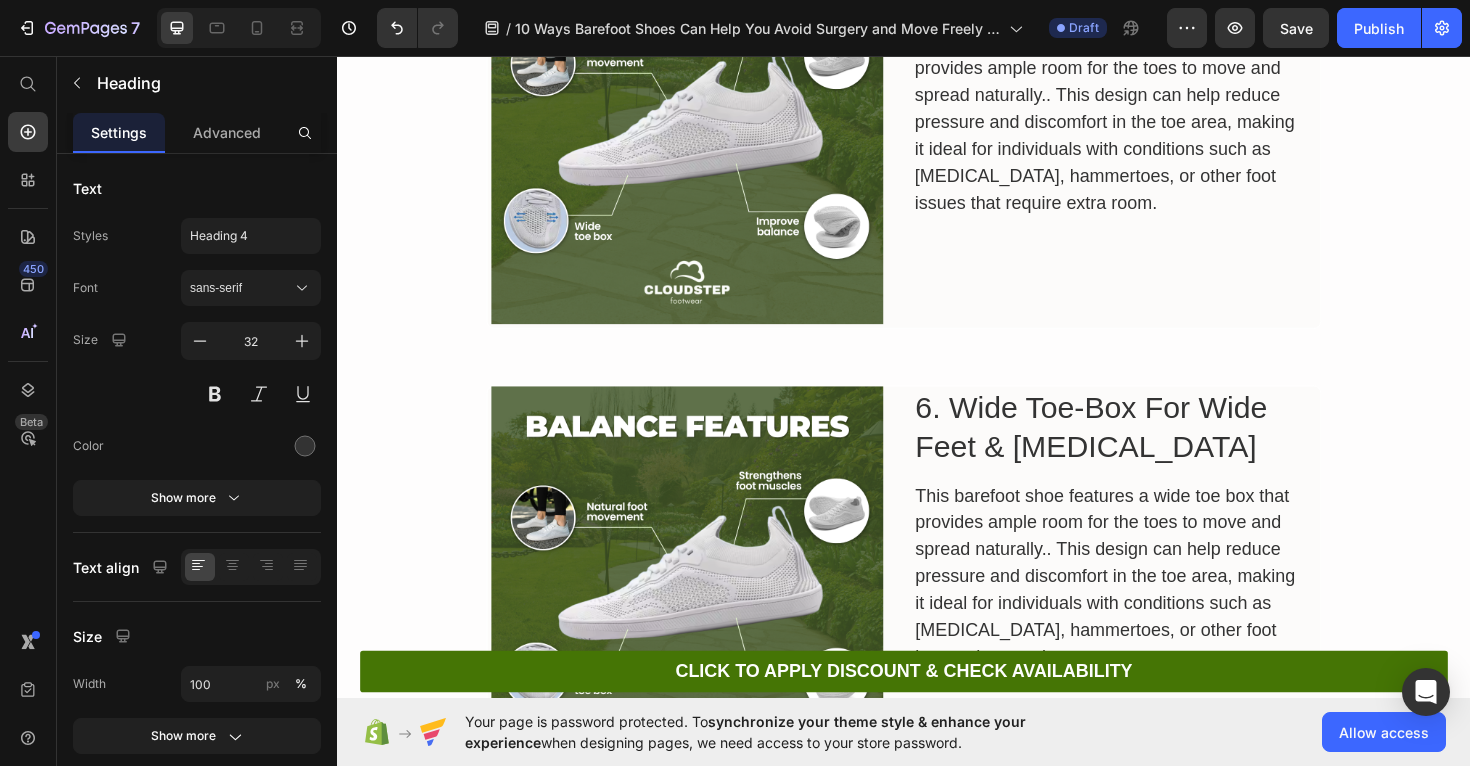 scroll, scrollTop: 4949, scrollLeft: 0, axis: vertical 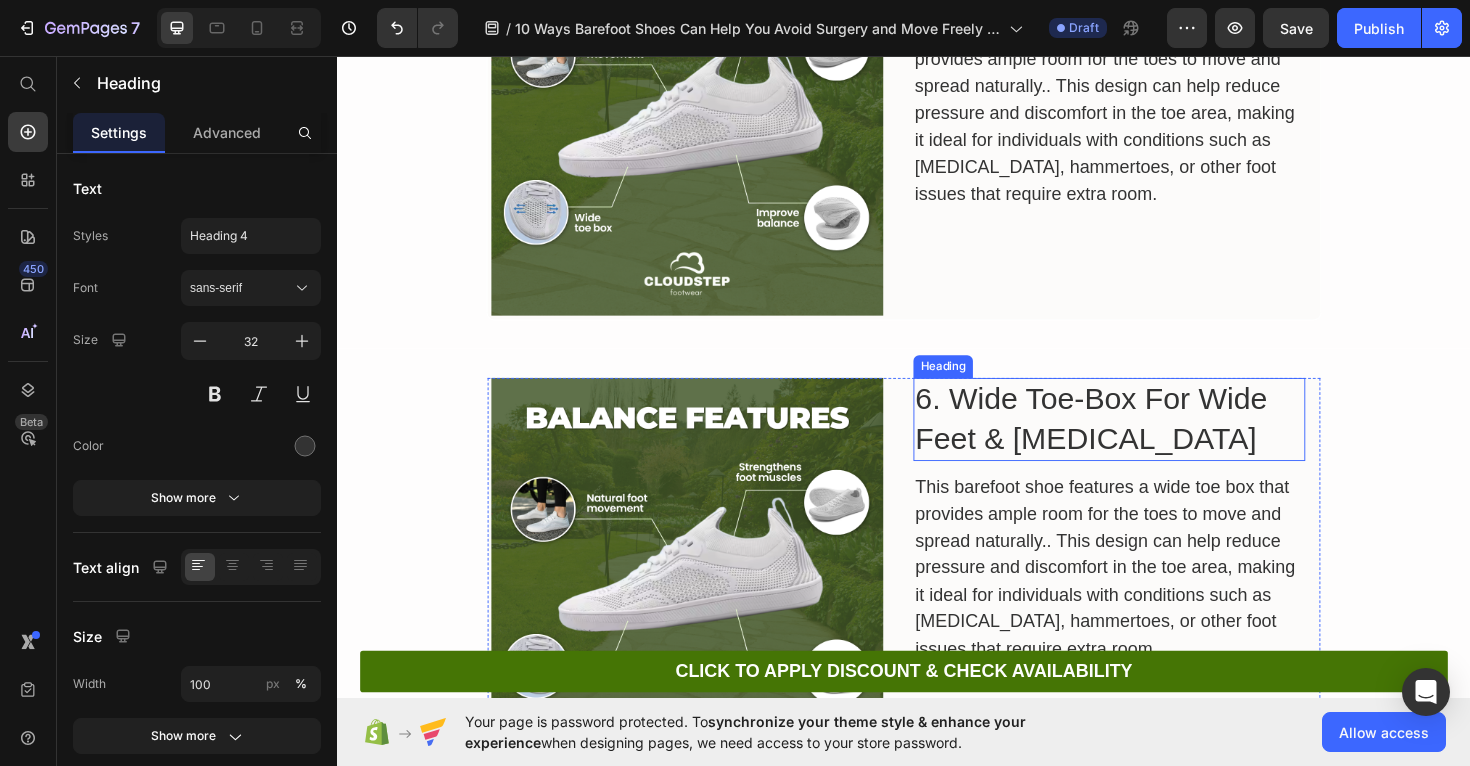 click on "6. Wide Toe-Box For Wide Feet & [MEDICAL_DATA]" at bounding box center [1154, 440] 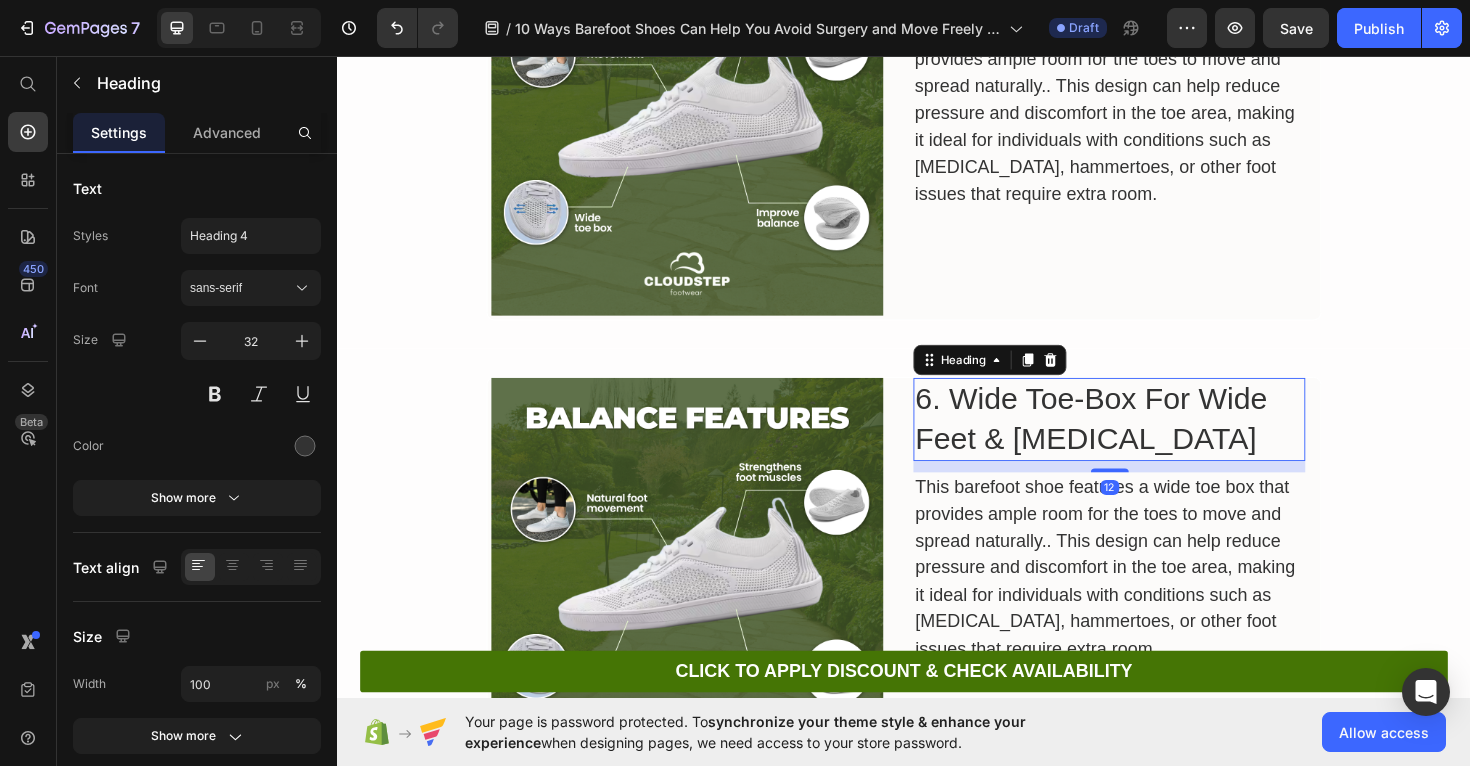 click on "6. Wide Toe-Box For Wide Feet & [MEDICAL_DATA]" at bounding box center [1154, 440] 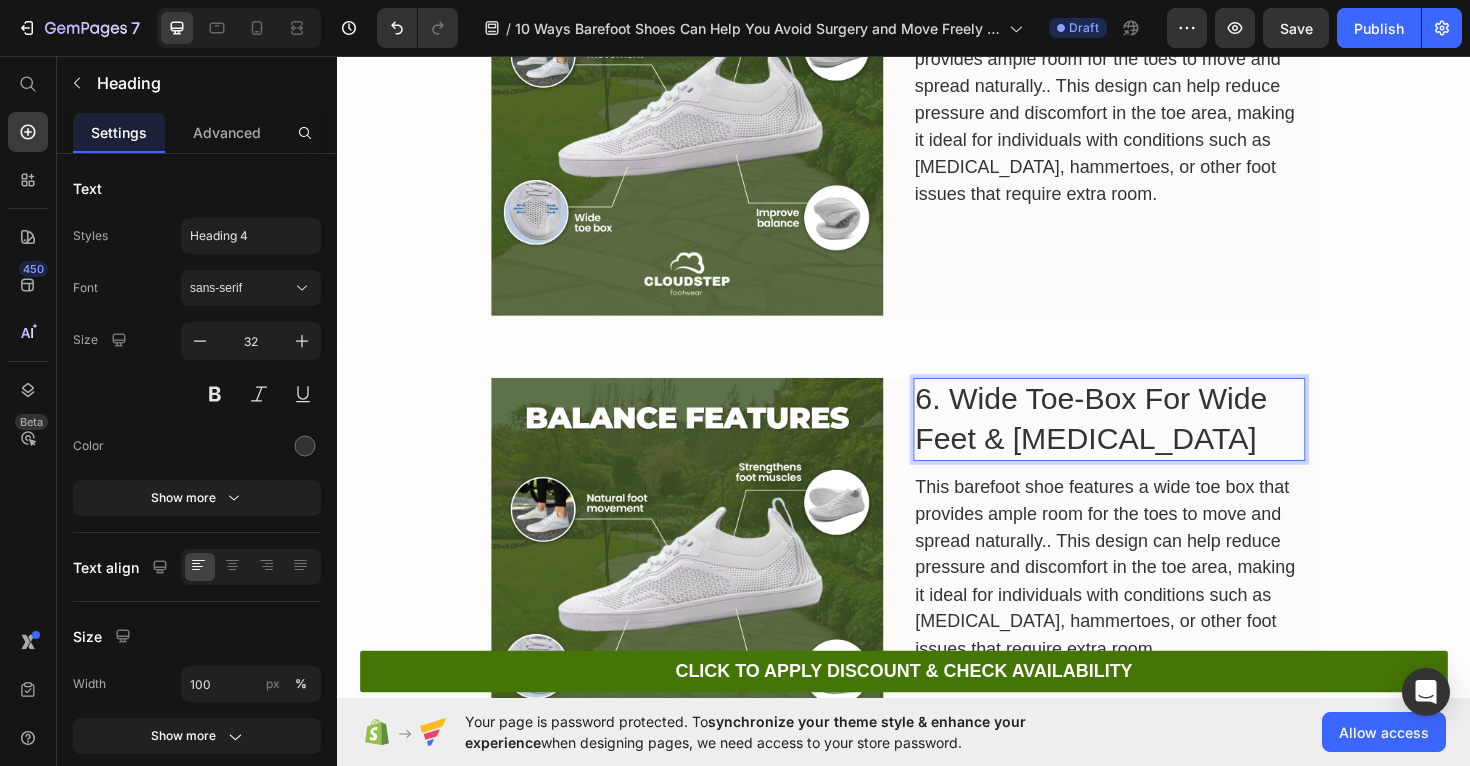 click on "6. Wide Toe-Box For Wide Feet & [MEDICAL_DATA]" at bounding box center [1154, 440] 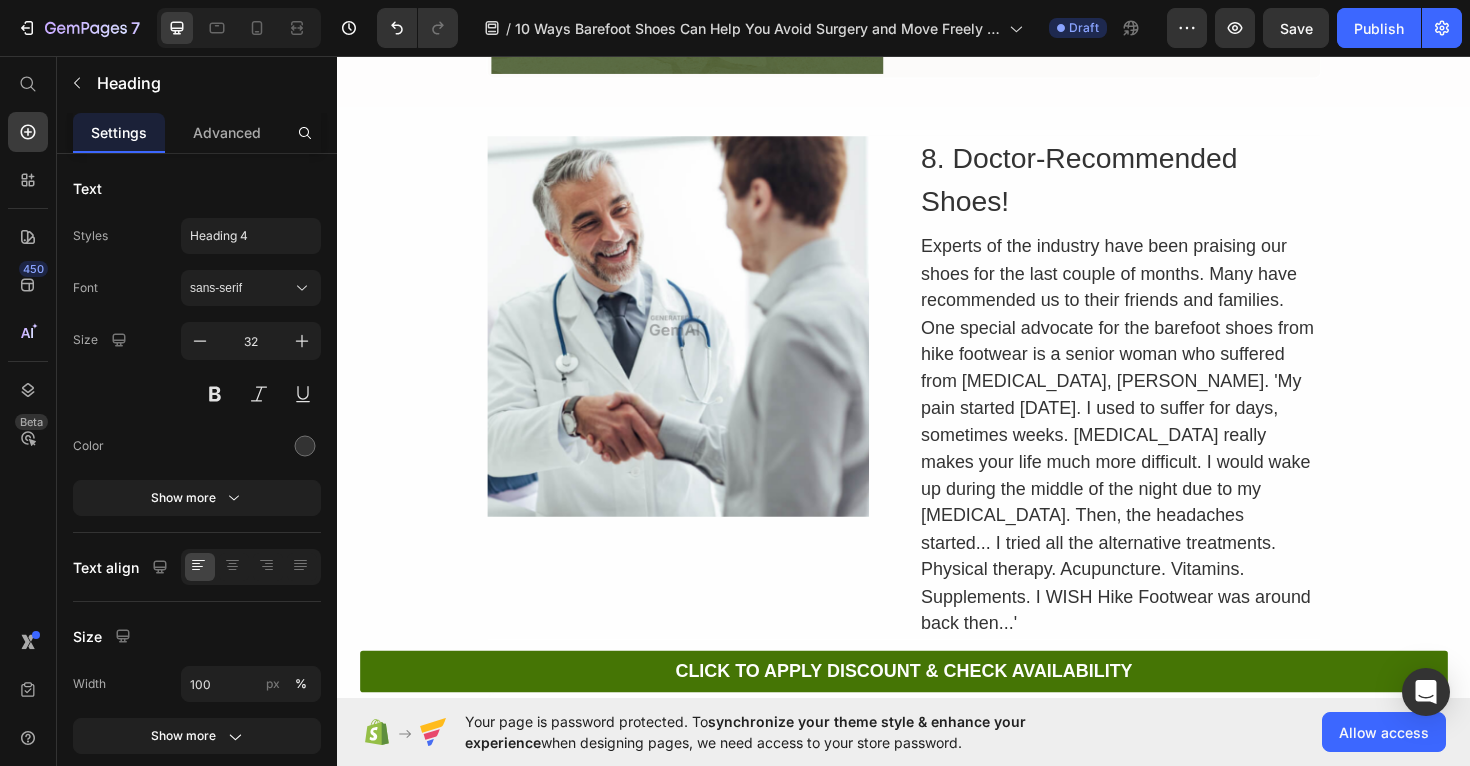 scroll, scrollTop: 5660, scrollLeft: 0, axis: vertical 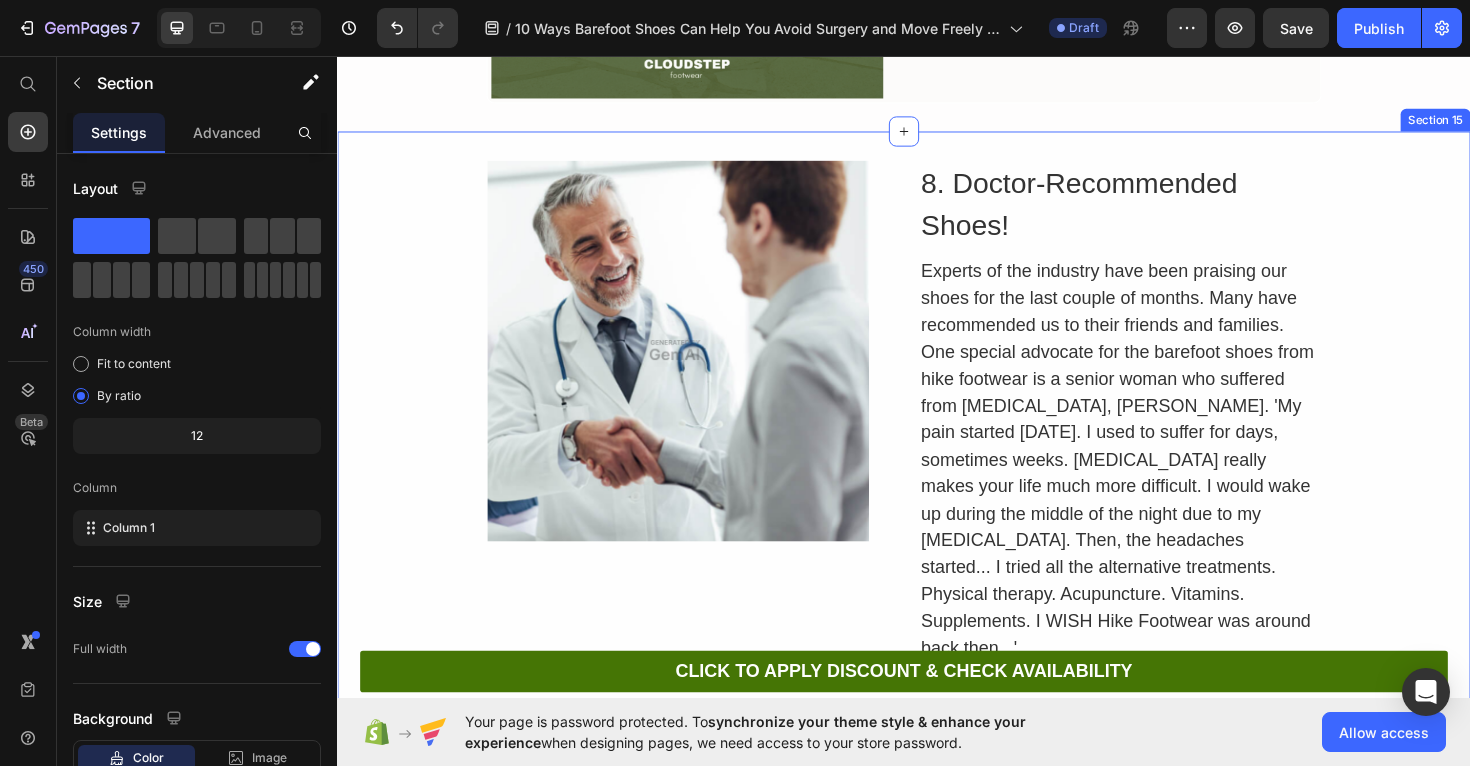 click on "Image 8. Doctor-Recommended Shoes! Heading Experts of the industry have been praising our shoes for the last couple of months. Many have recommended us to their friends and families. One special advocate for the barefoot shoes from hike footwear is a senior woman who suffered from [MEDICAL_DATA], [PERSON_NAME]. 'My pain started [DATE]. I used to suffer for days, sometimes weeks. [MEDICAL_DATA] really makes your life much more difficult. I would wake up during the middle of the night due to my [MEDICAL_DATA]. Then, the headaches started... I tried all the alternative treatments. Physical therapy. Acupuncture. Vitamins. Supplements. I WISH Hike Footwear was around back then...' Text Block Row Image 9. 100% No Questions Asked Money Back Guarantee Heading We're so confident that you'll love your Hike Footwear shoes, we offer a 100% no questions asked money back guarantee. If for any reason you're not satisfied, simply let us know and we'll happily refund your purchase. Text Block Row Row" at bounding box center [937, 668] 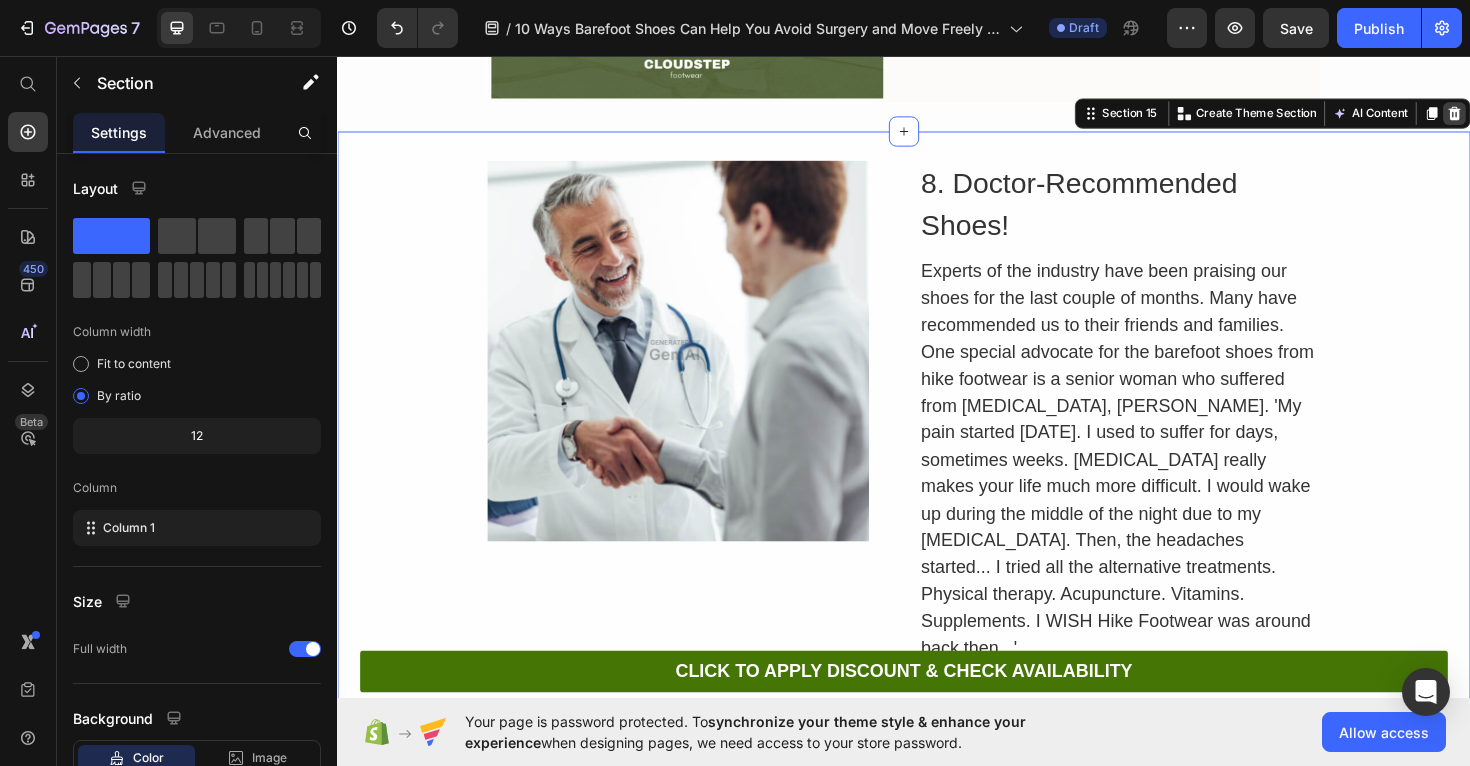 click 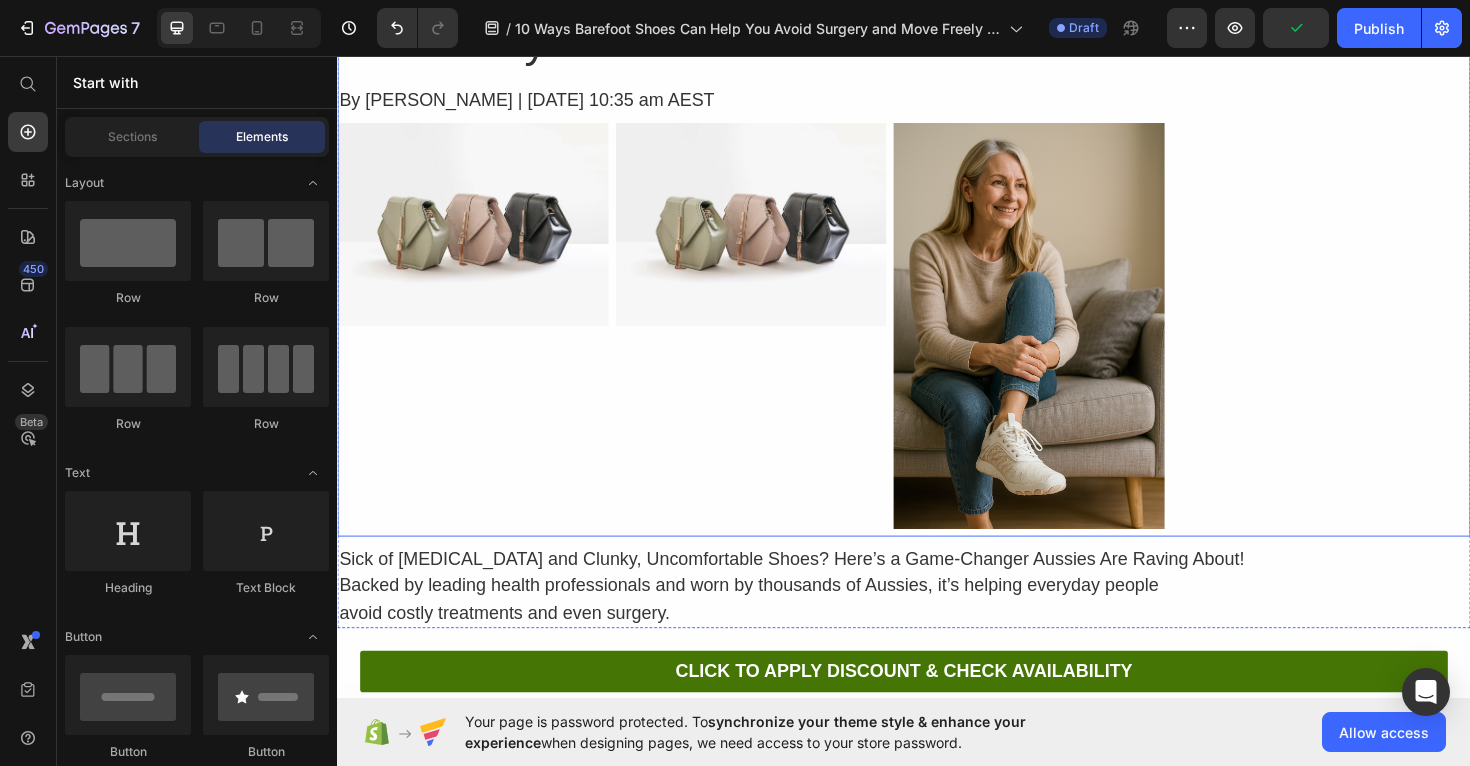 scroll, scrollTop: 0, scrollLeft: 0, axis: both 